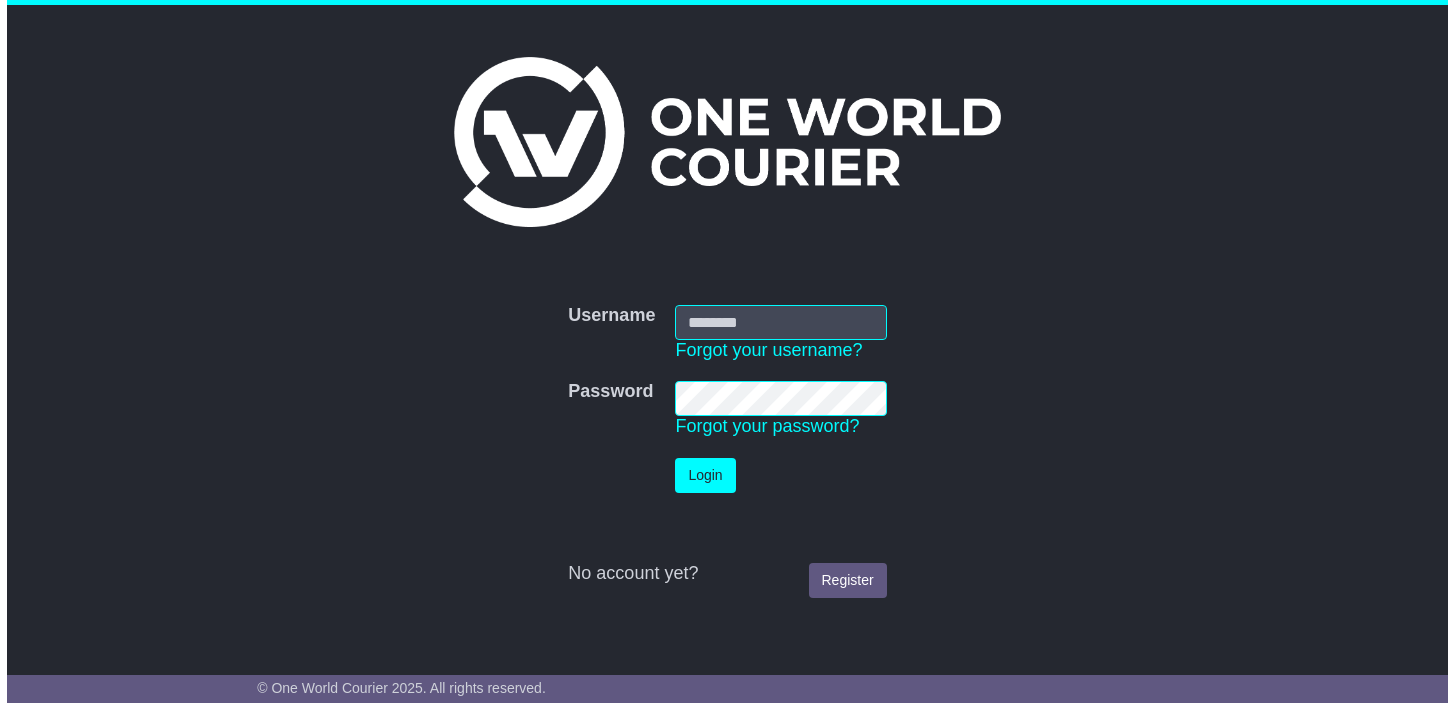 scroll, scrollTop: 0, scrollLeft: 0, axis: both 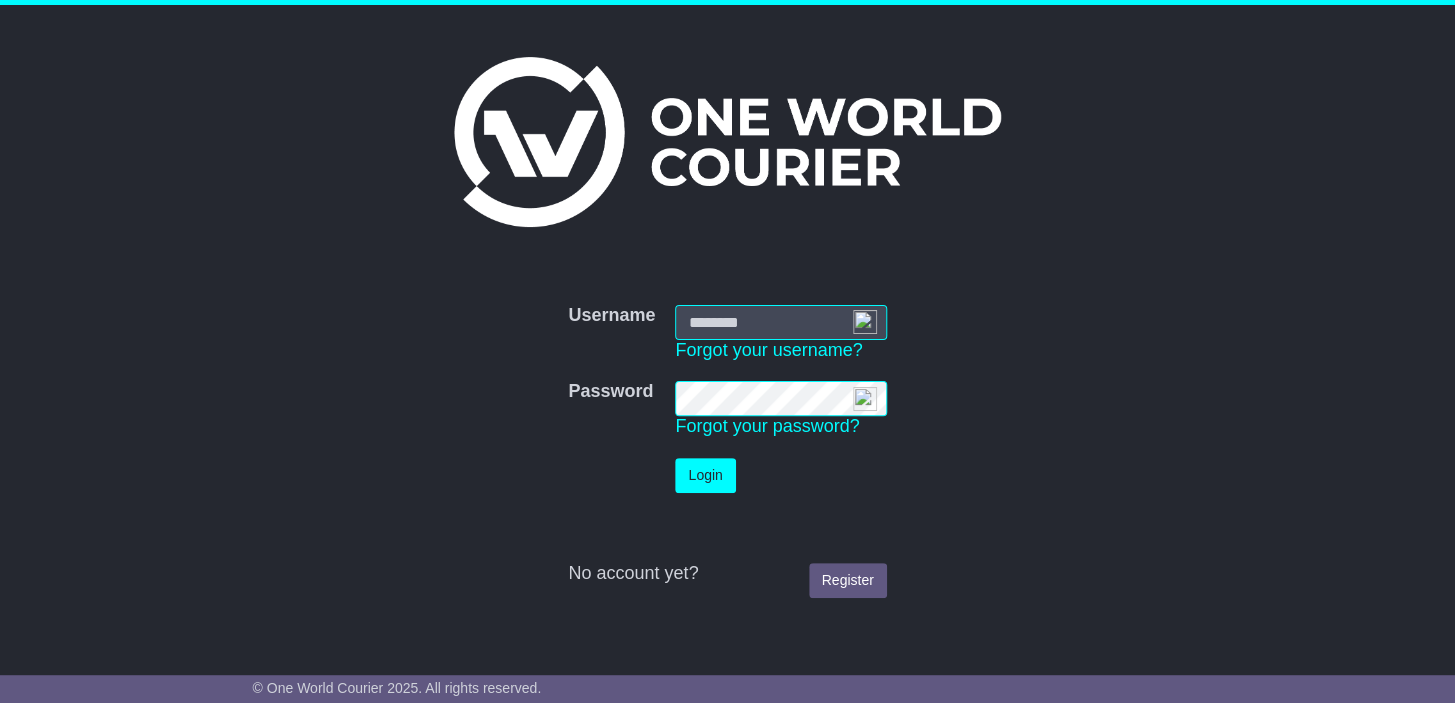click on "Username" at bounding box center (780, 322) 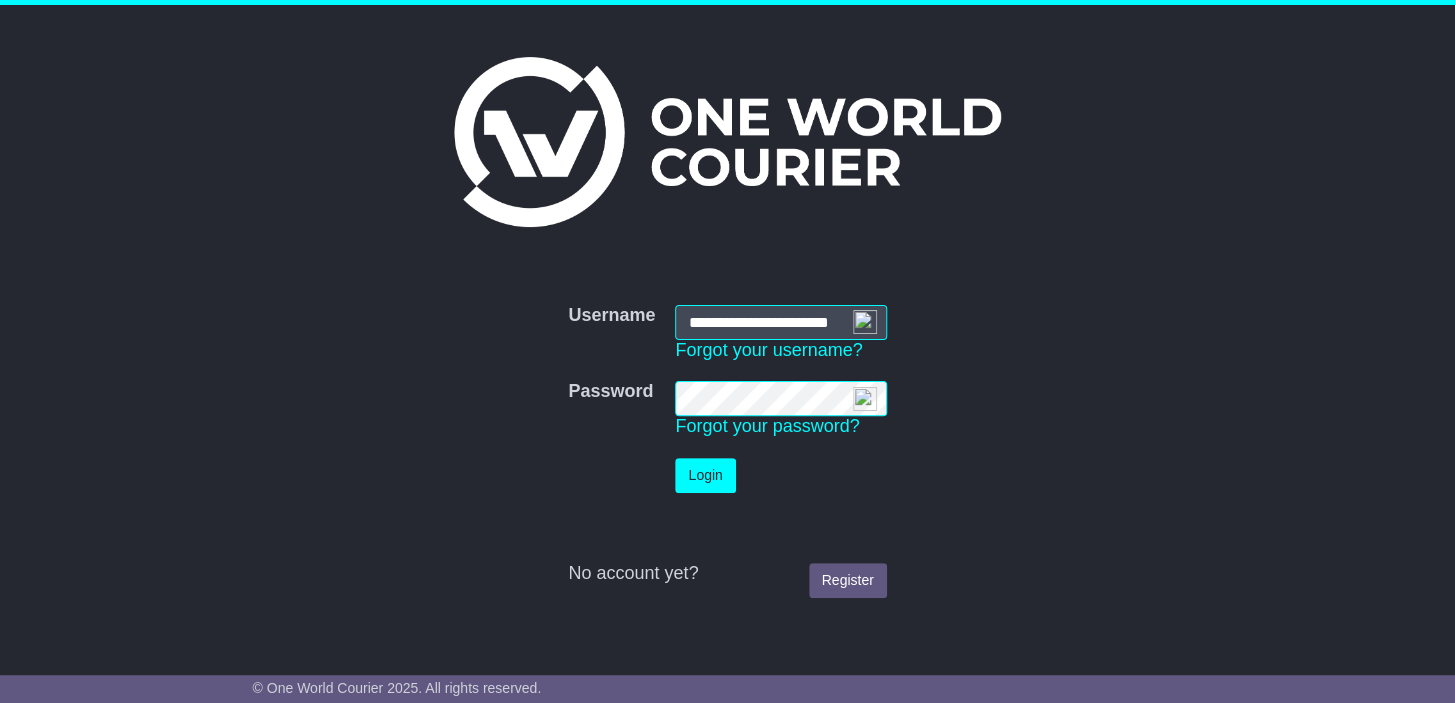 scroll, scrollTop: 0, scrollLeft: 8, axis: horizontal 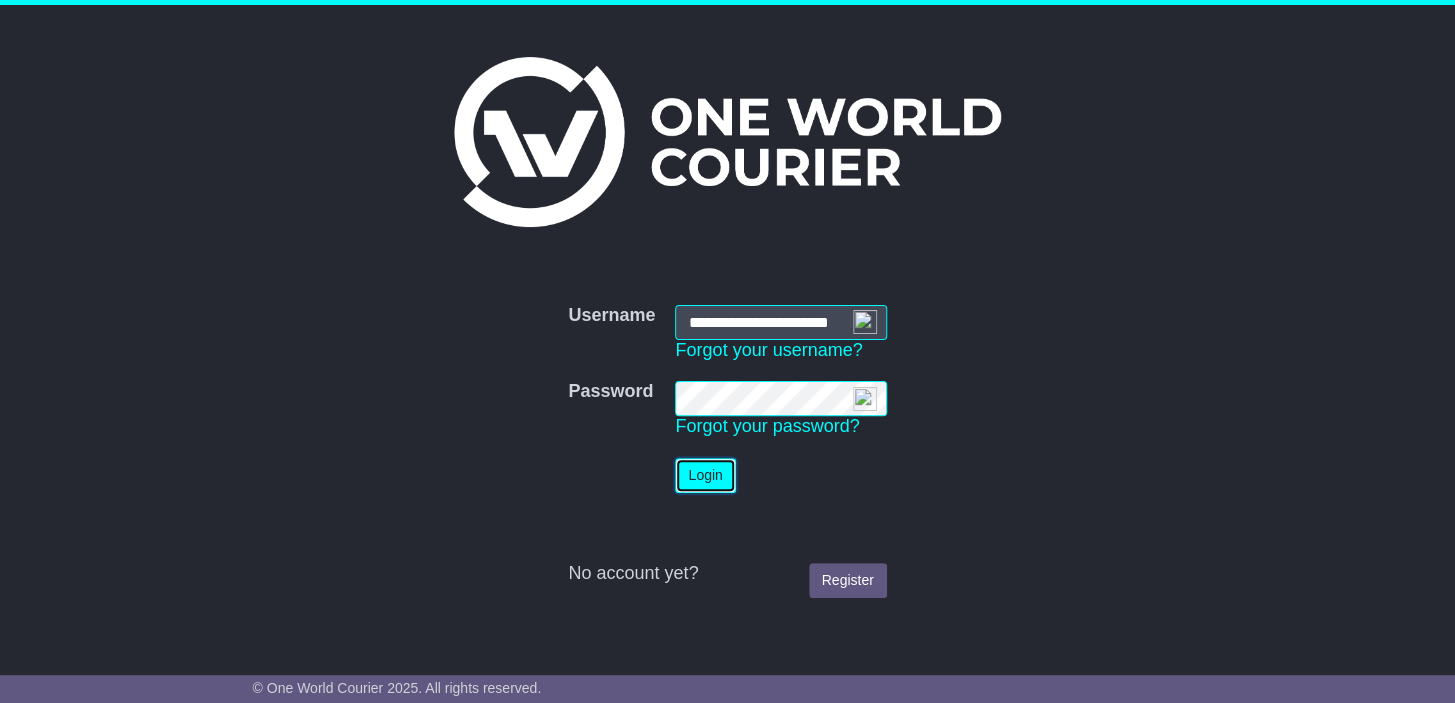 click on "Login" at bounding box center [705, 475] 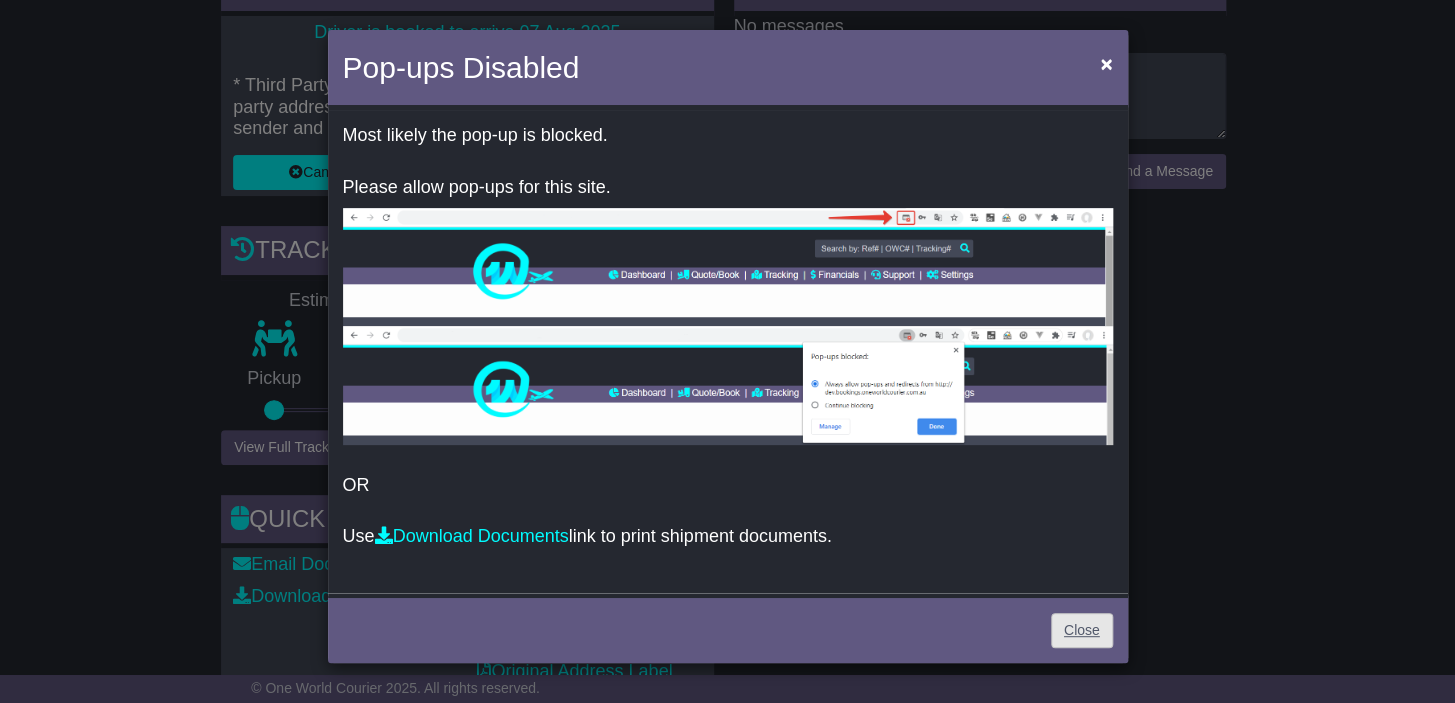 scroll, scrollTop: 454, scrollLeft: 0, axis: vertical 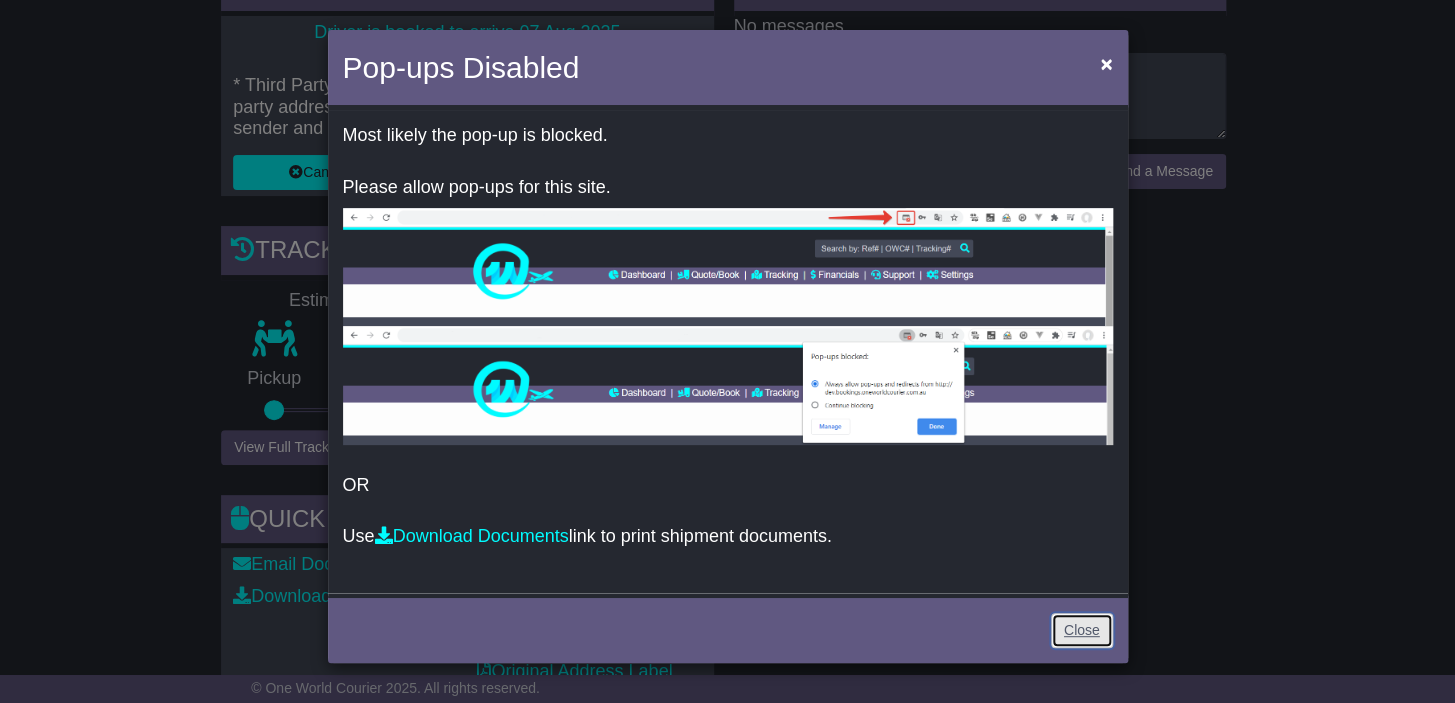 click on "Close" at bounding box center (1082, 630) 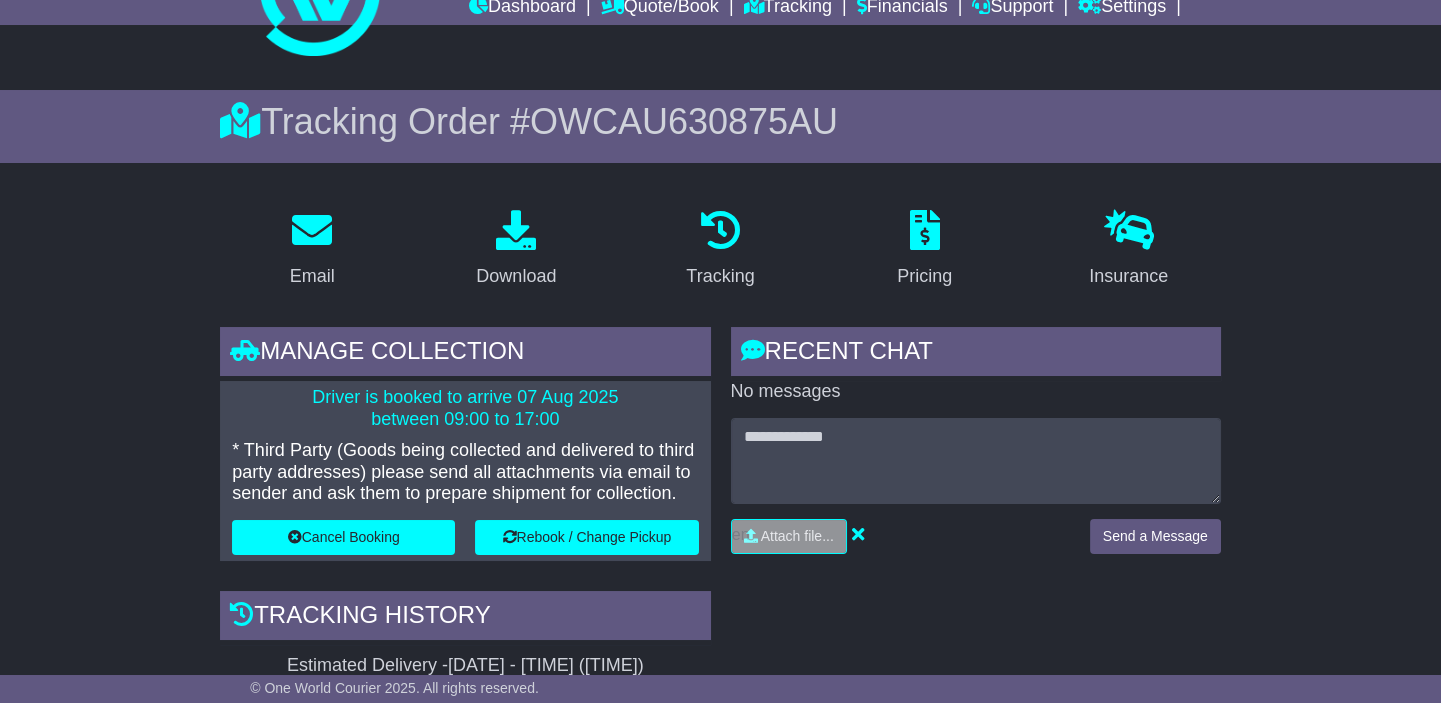 scroll, scrollTop: 0, scrollLeft: 0, axis: both 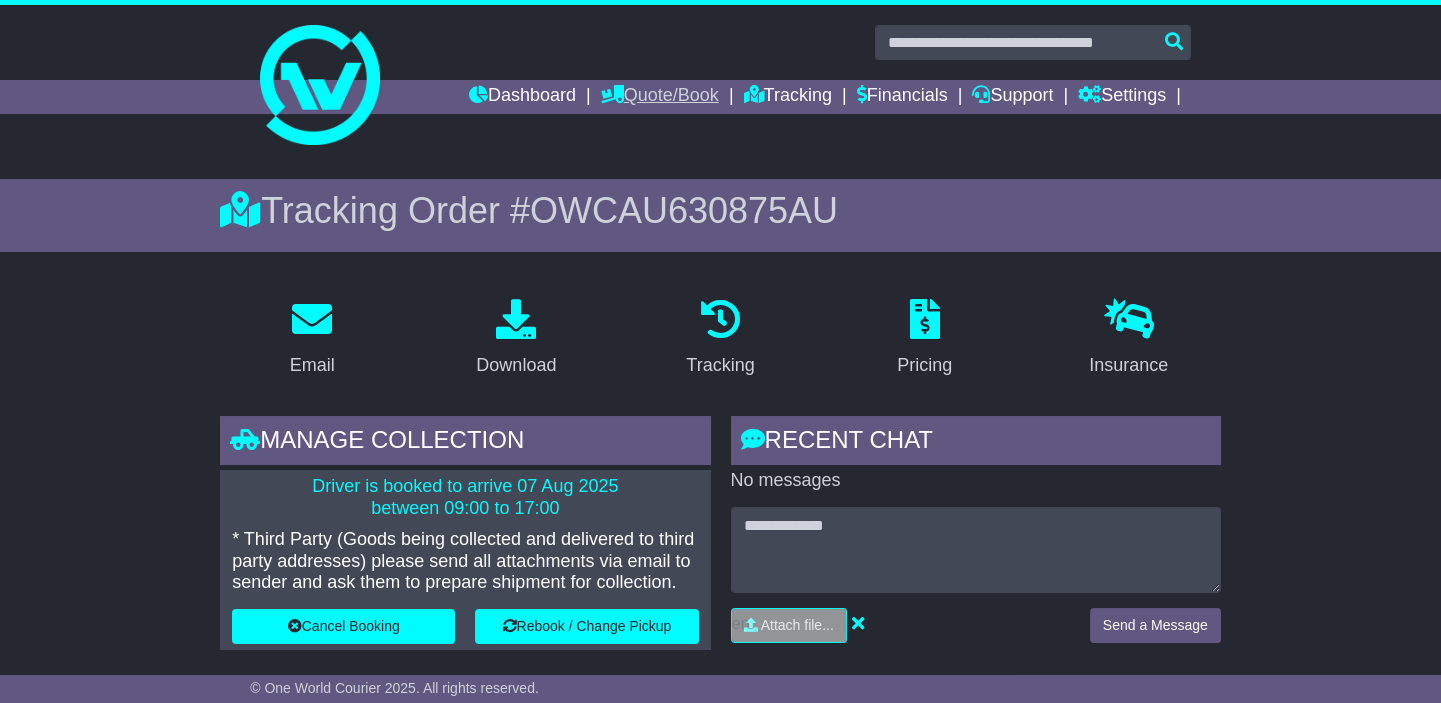 click on "Quote/Book" at bounding box center [660, 97] 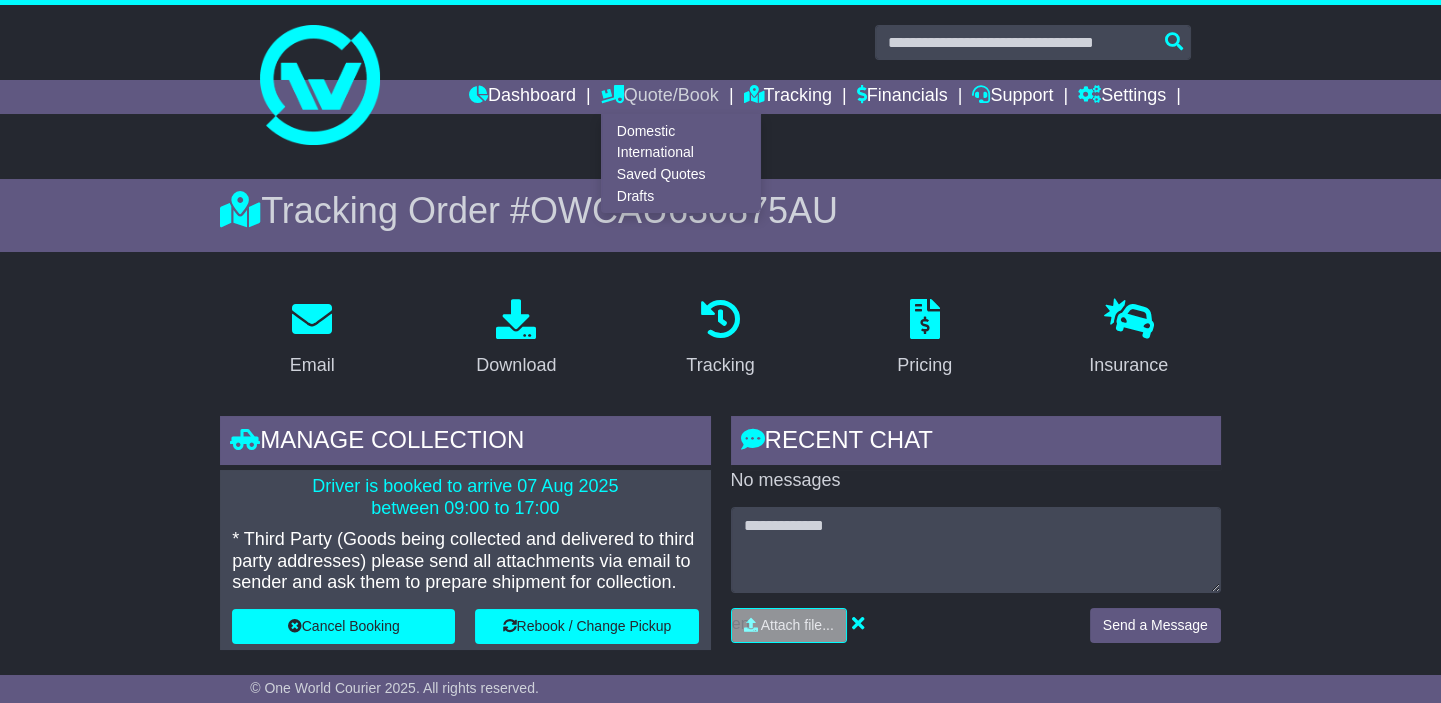 click on "Quote/Book" at bounding box center (660, 97) 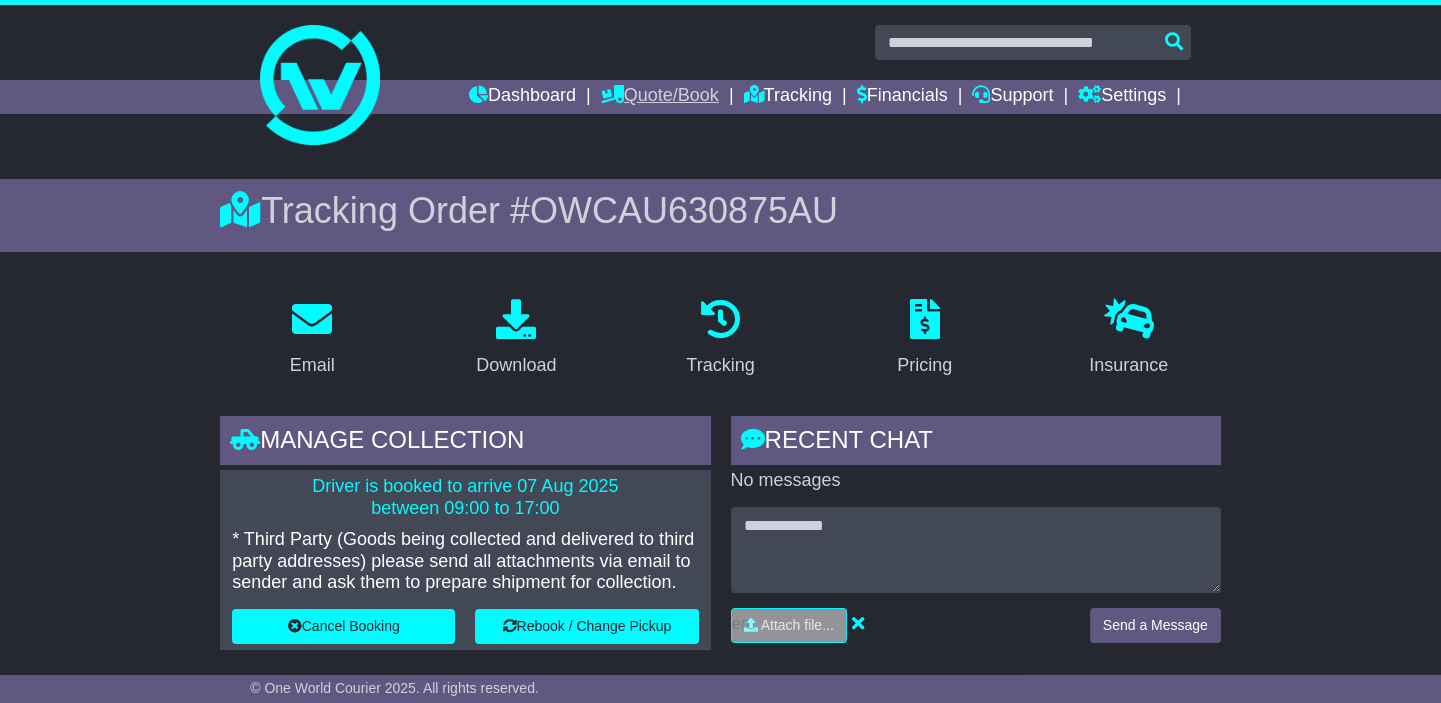 click on "Quote/Book" at bounding box center [660, 97] 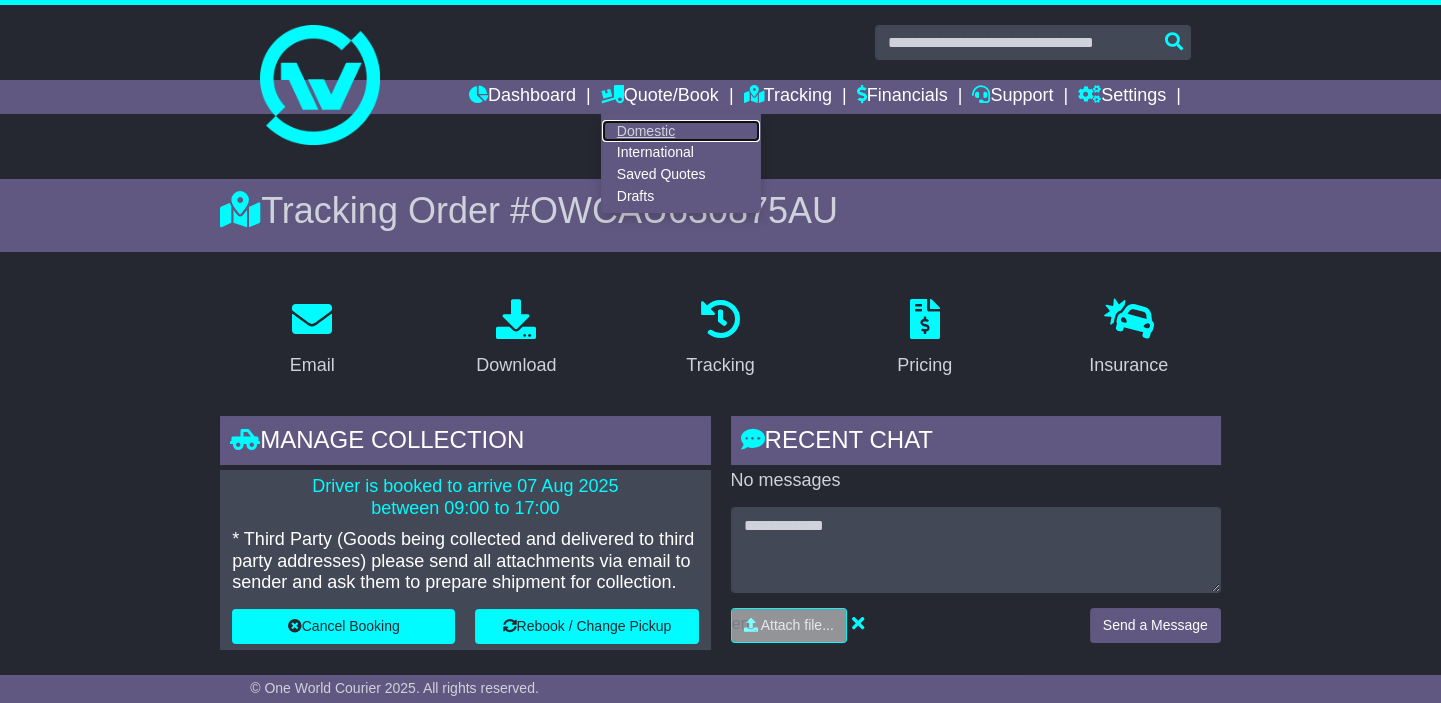 click on "Domestic" at bounding box center (681, 131) 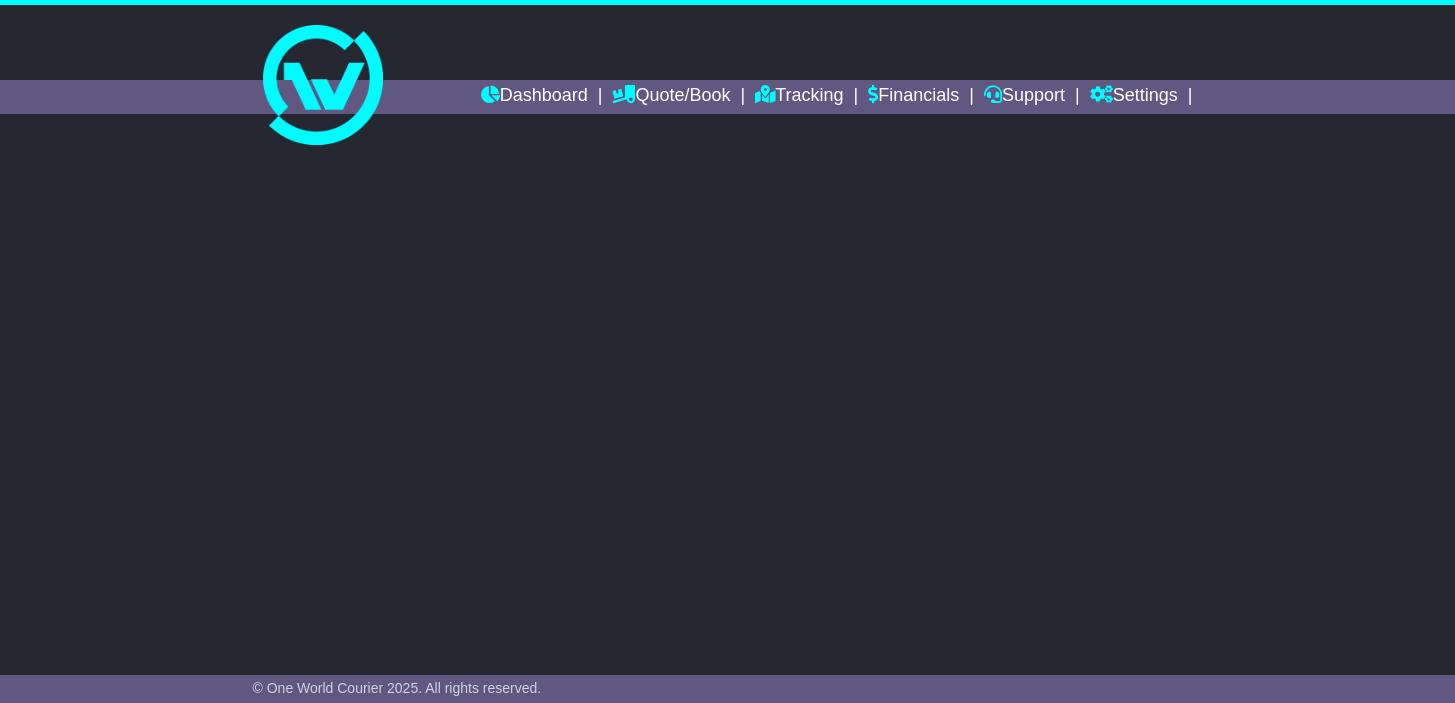 scroll, scrollTop: 0, scrollLeft: 0, axis: both 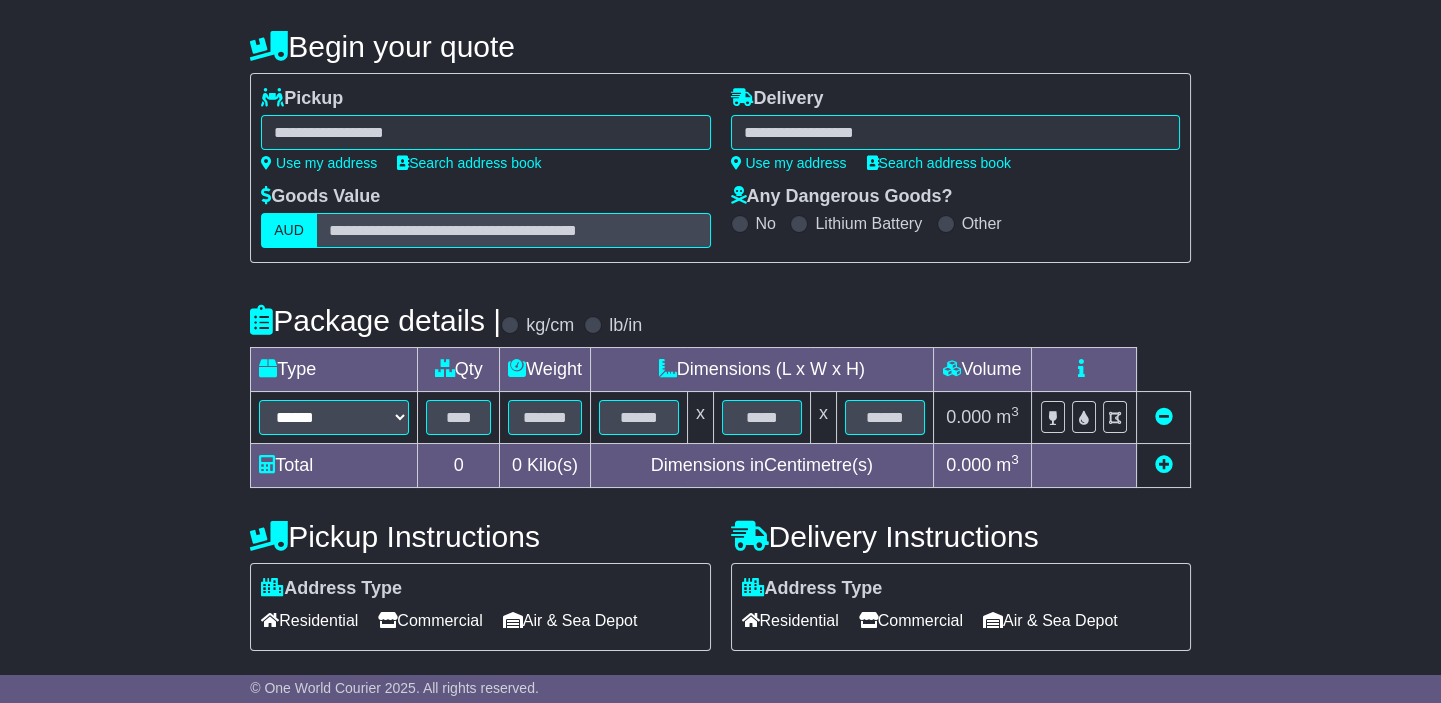 click on "**********" at bounding box center [485, 129] 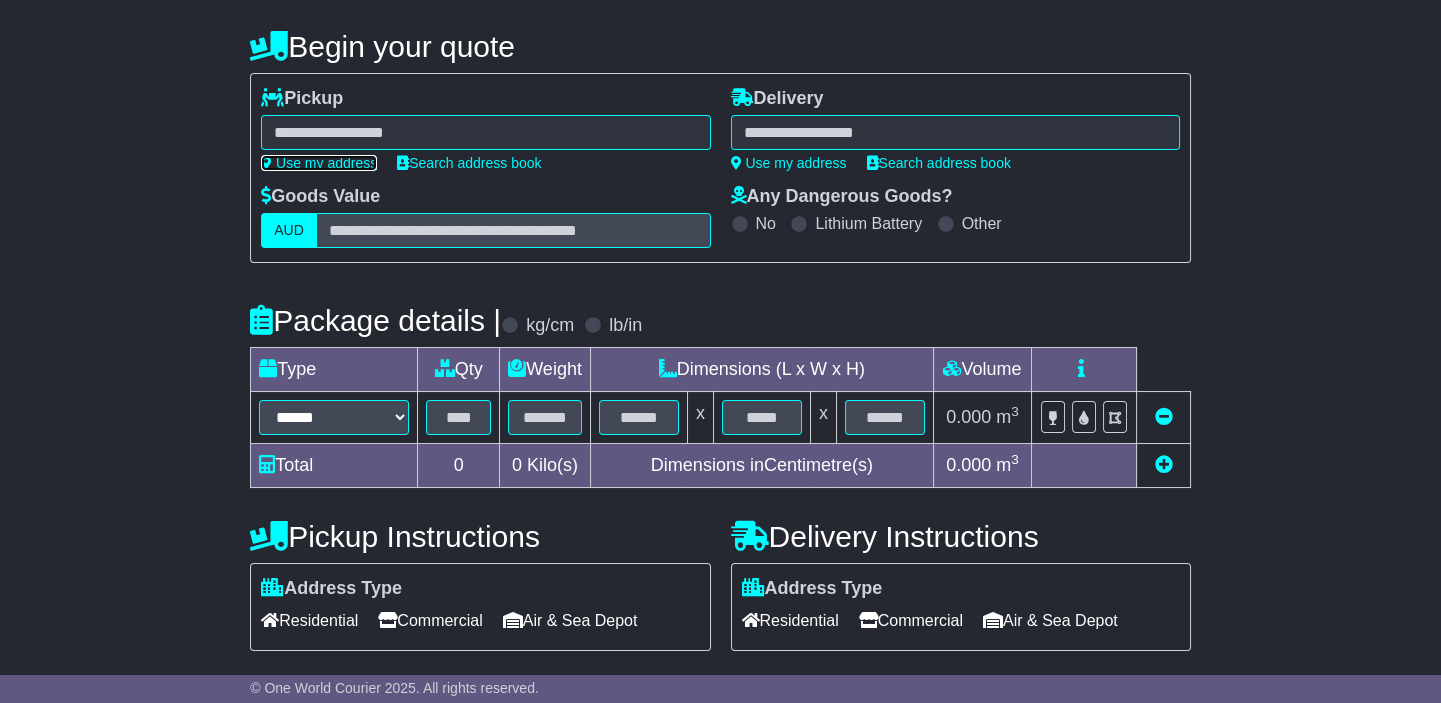 click on "Use my address" at bounding box center [319, 163] 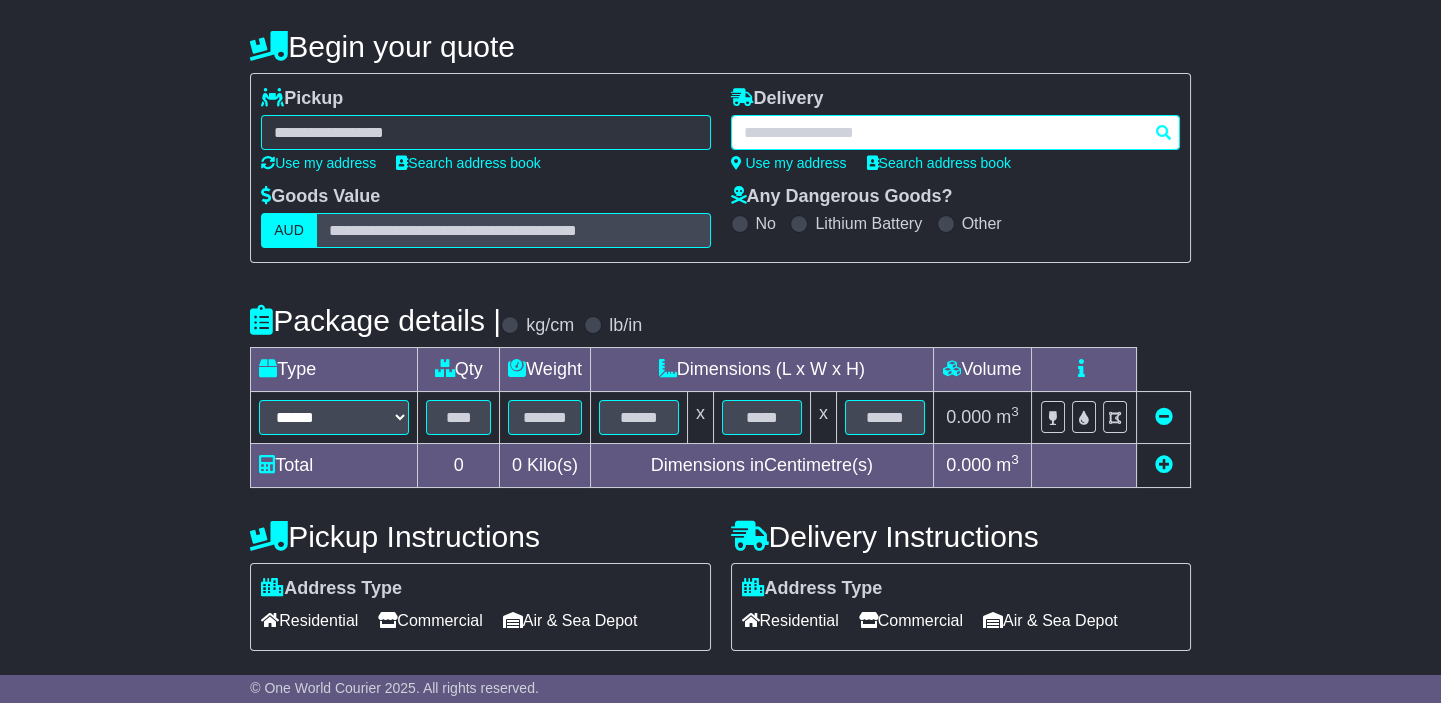 click at bounding box center (955, 132) 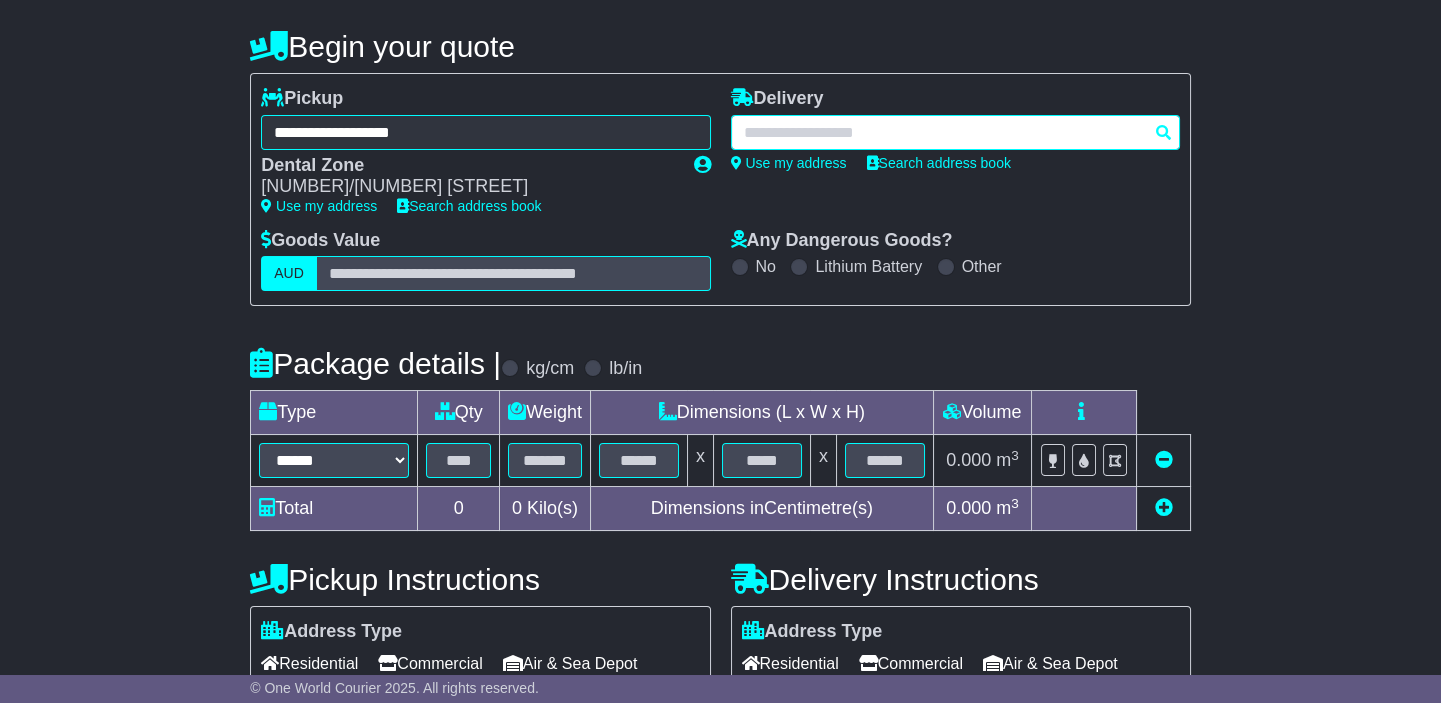 type on "*" 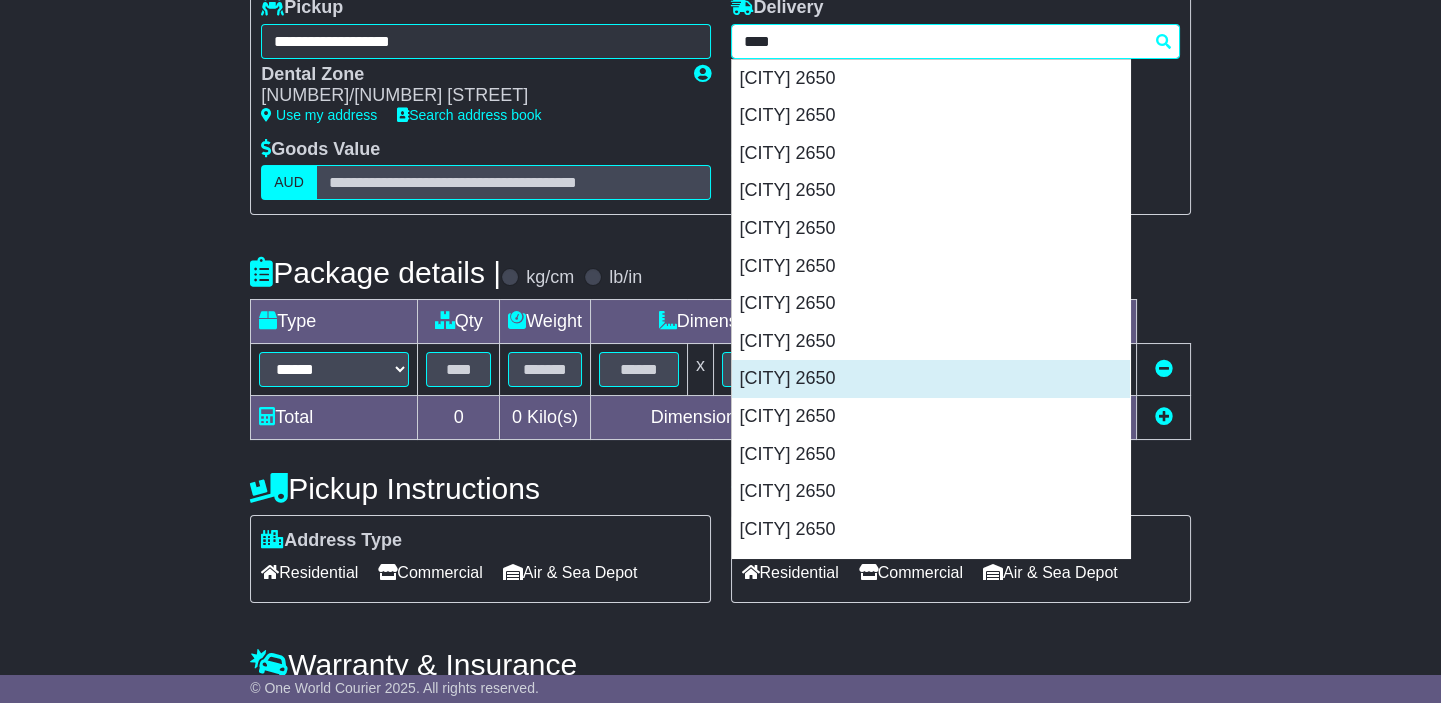 scroll, scrollTop: 181, scrollLeft: 0, axis: vertical 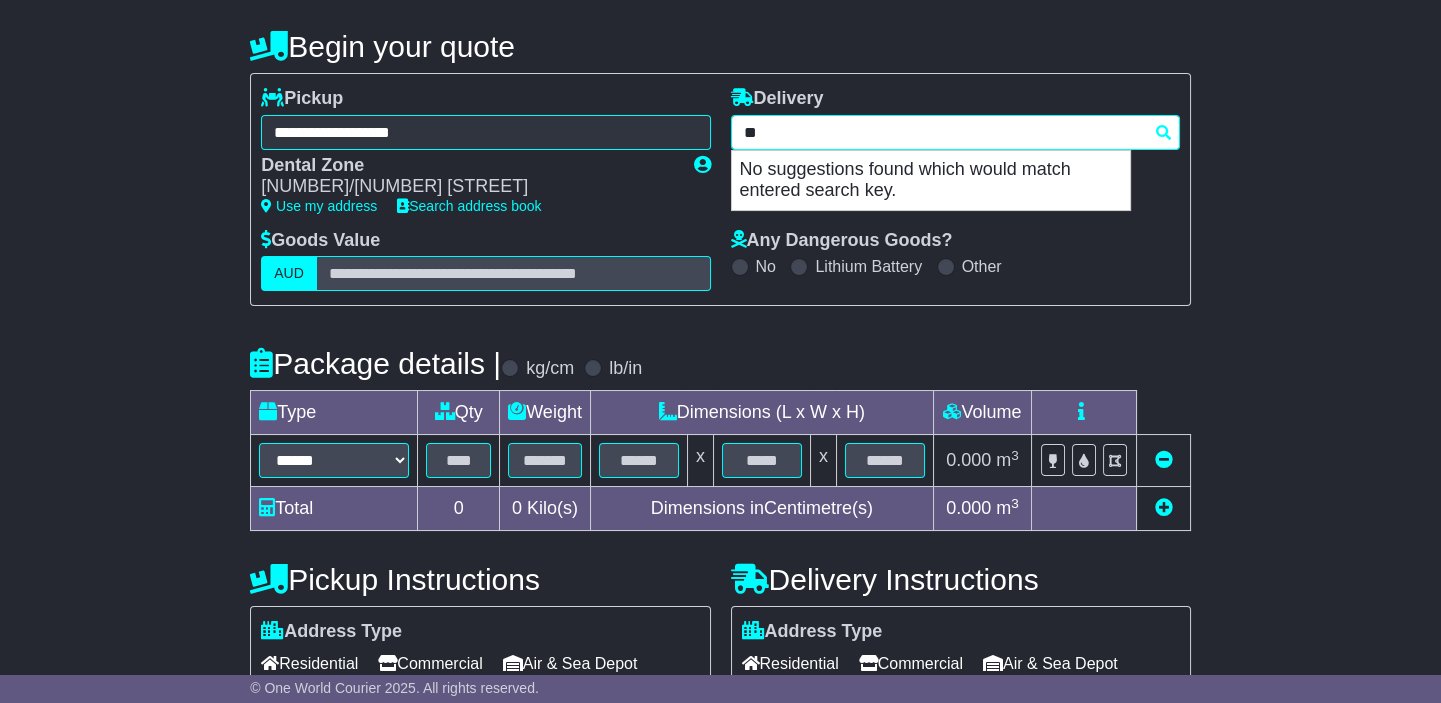 type on "*" 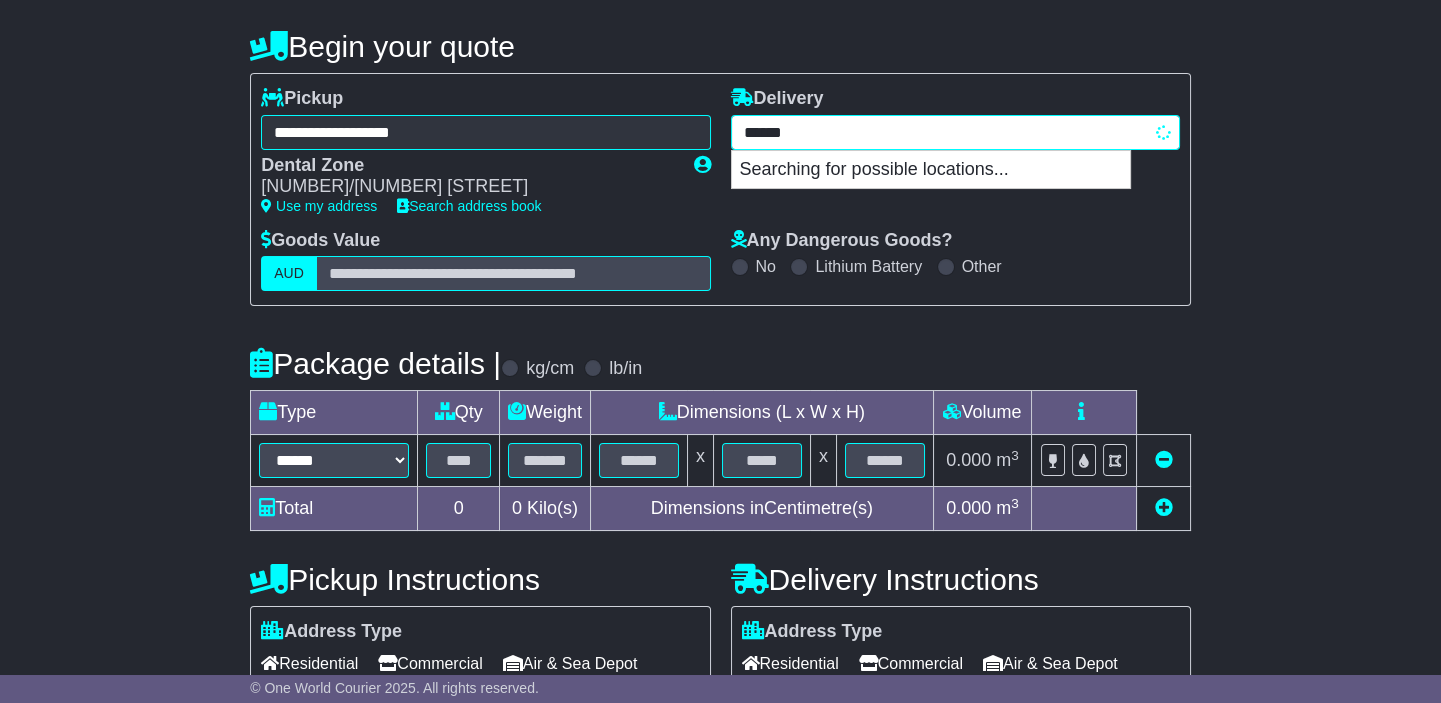 type on "*******" 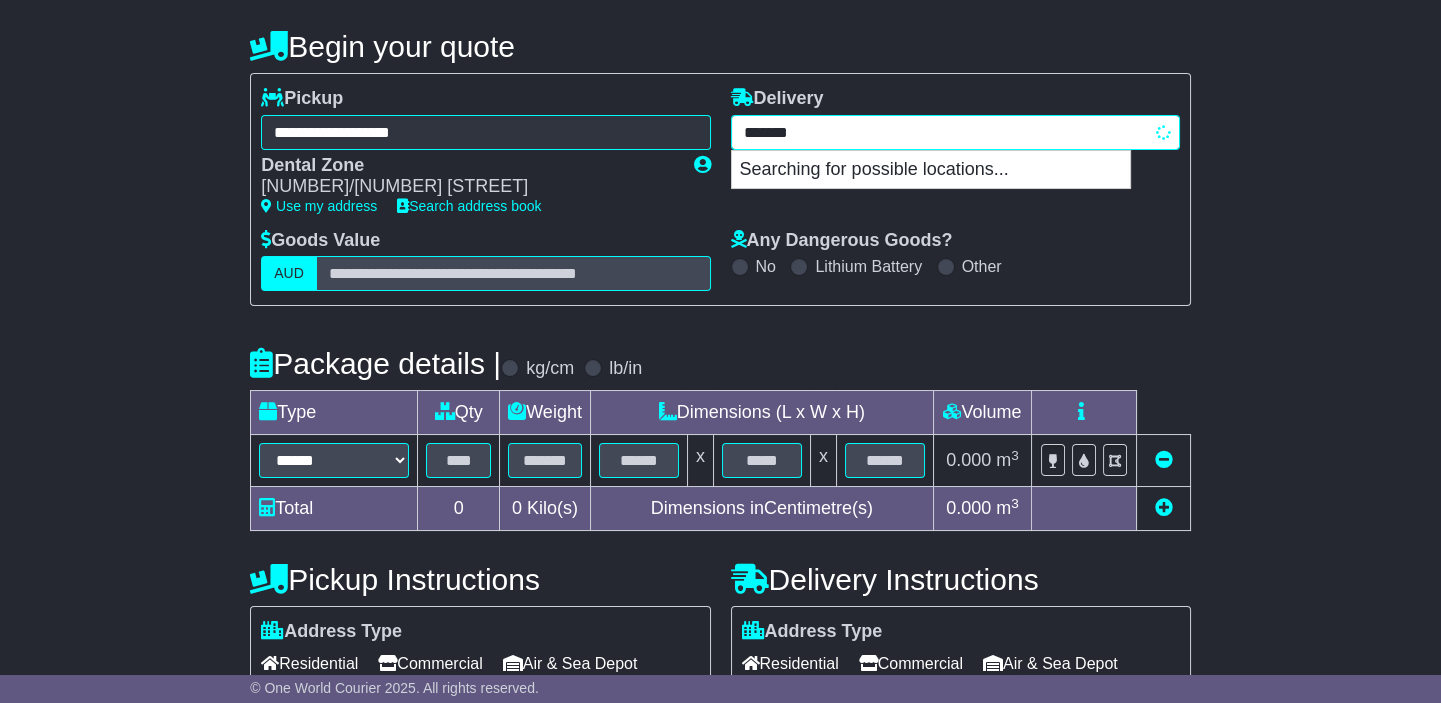 type on "**********" 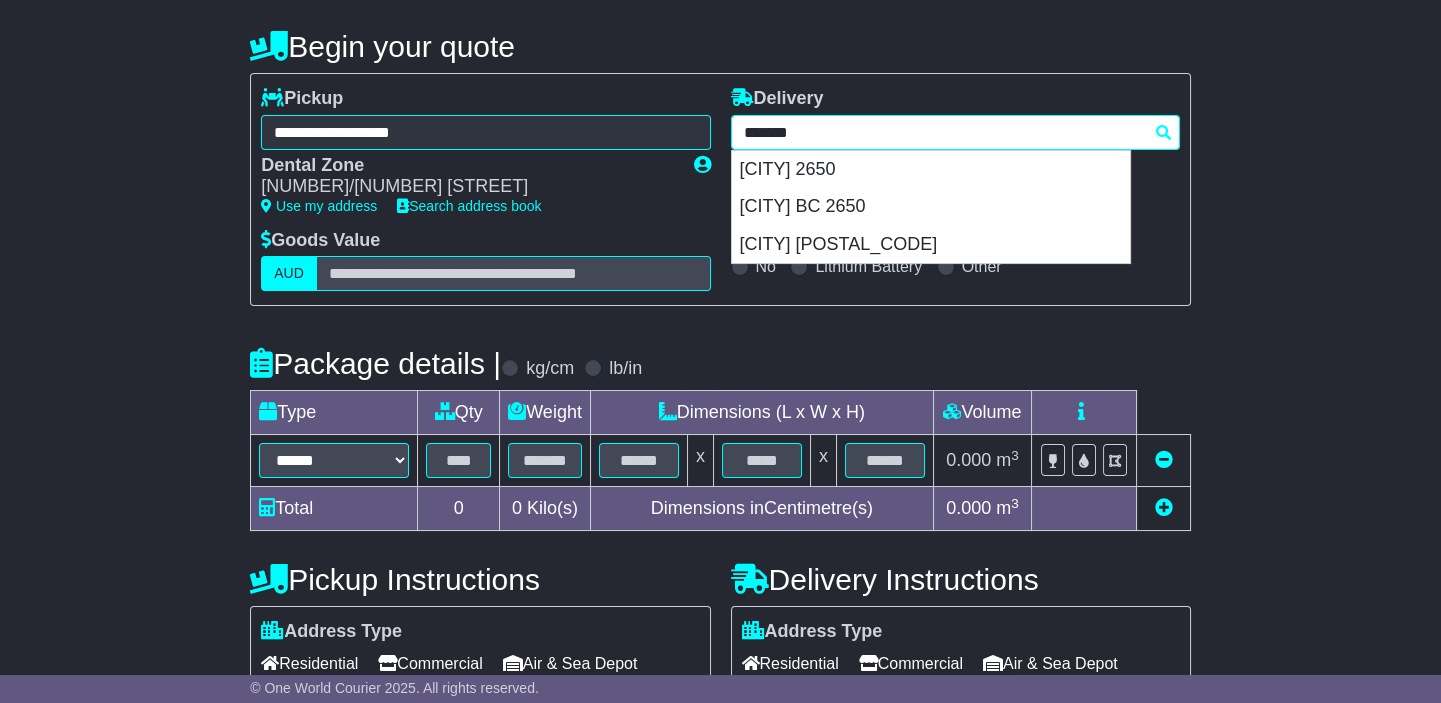 type 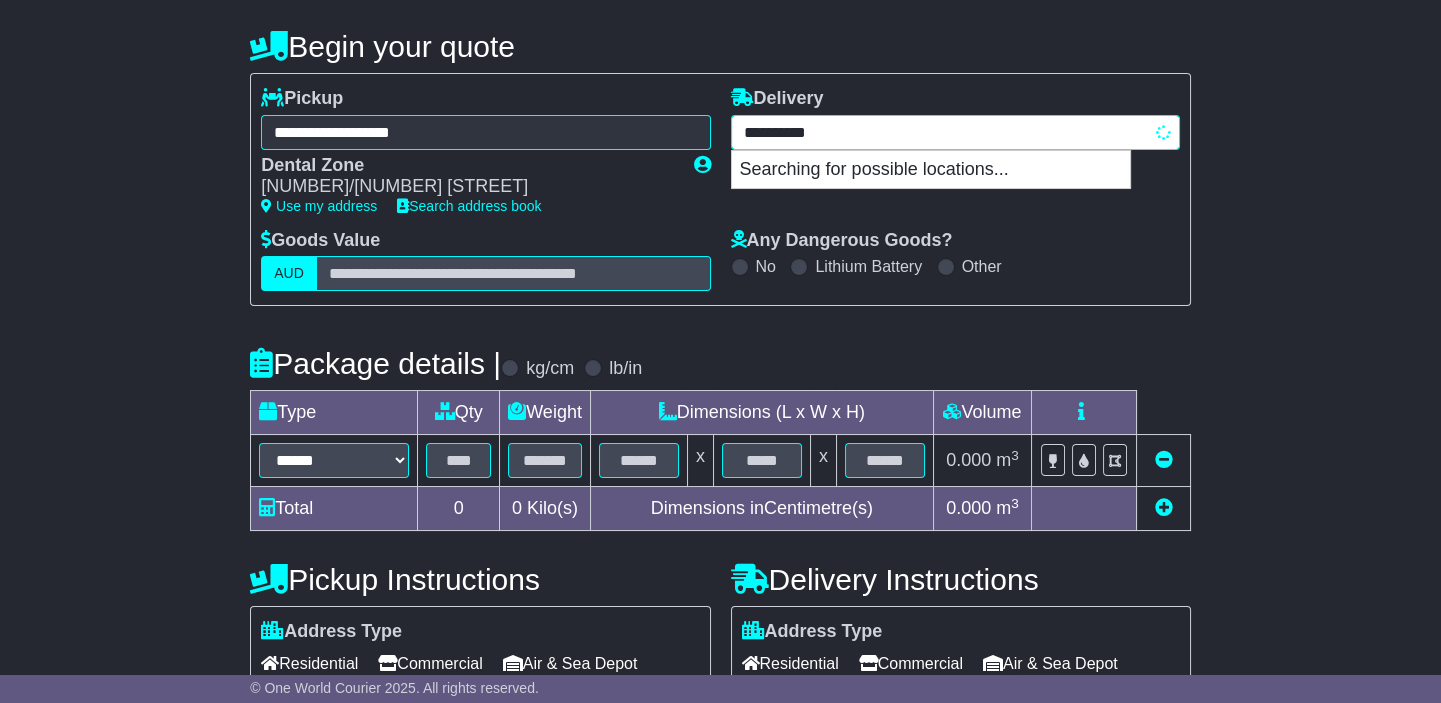 type on "**********" 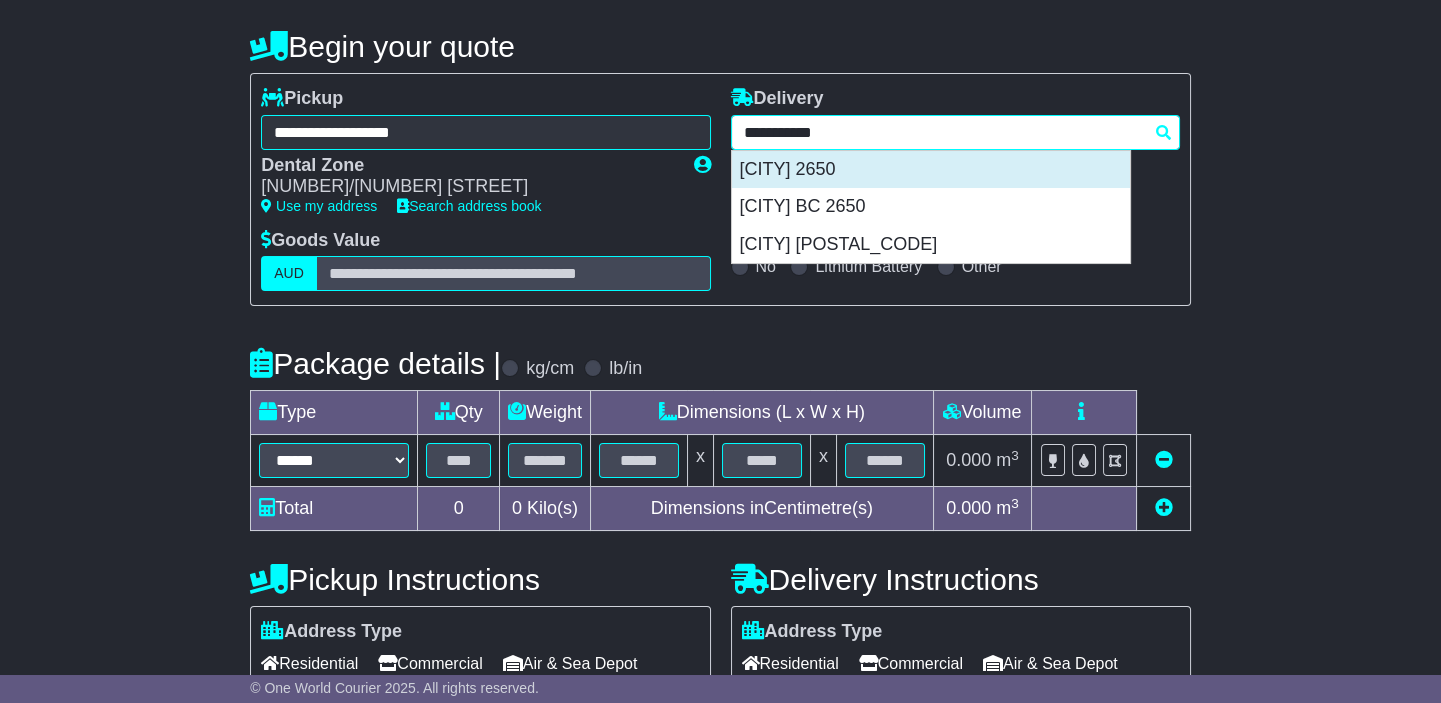 click on "[CITY] 2650" at bounding box center [931, 170] 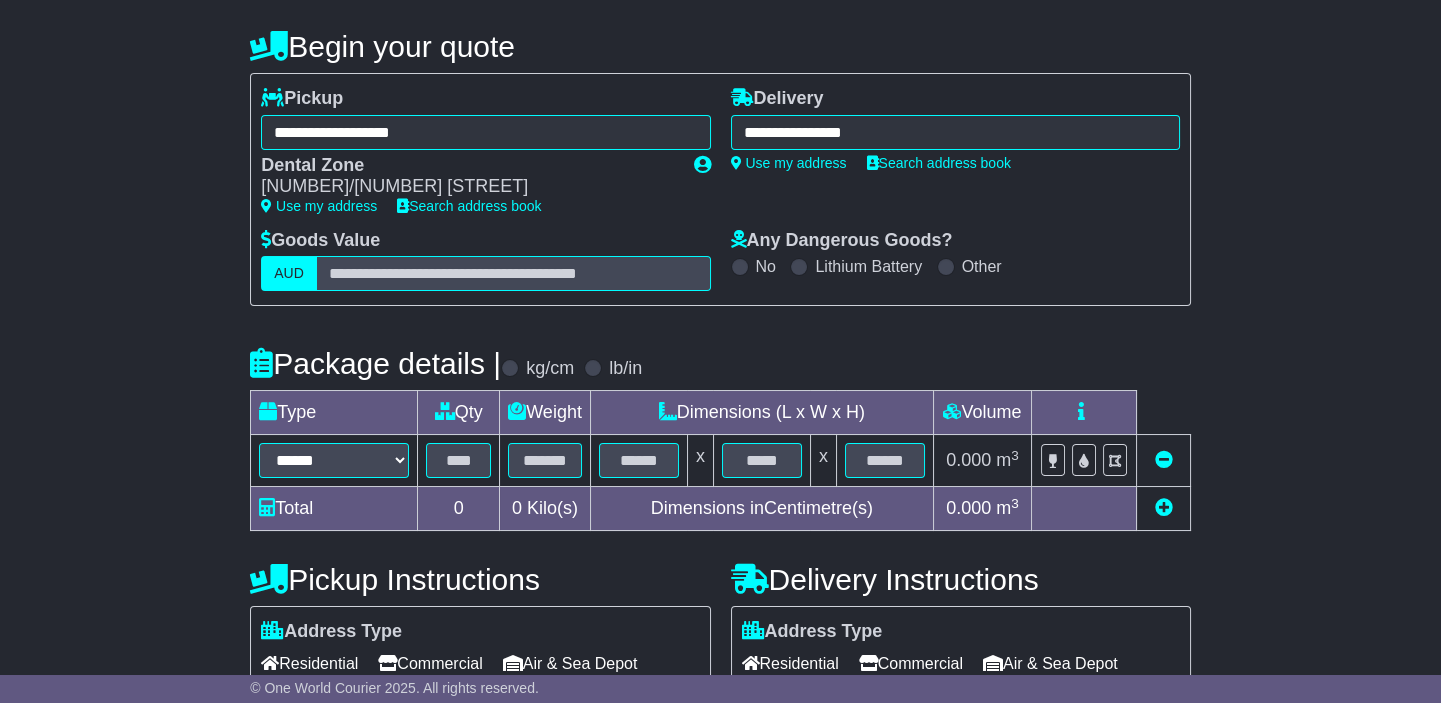 type on "**********" 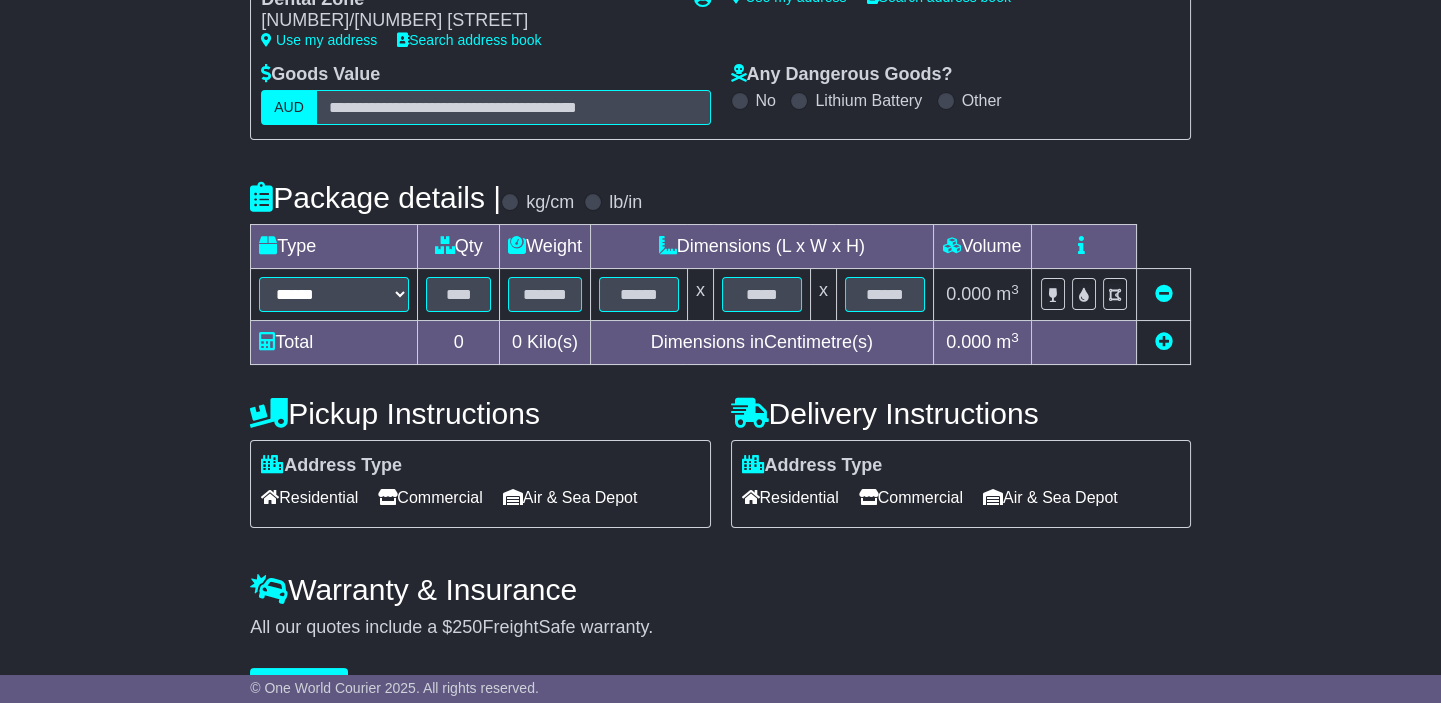 scroll, scrollTop: 363, scrollLeft: 0, axis: vertical 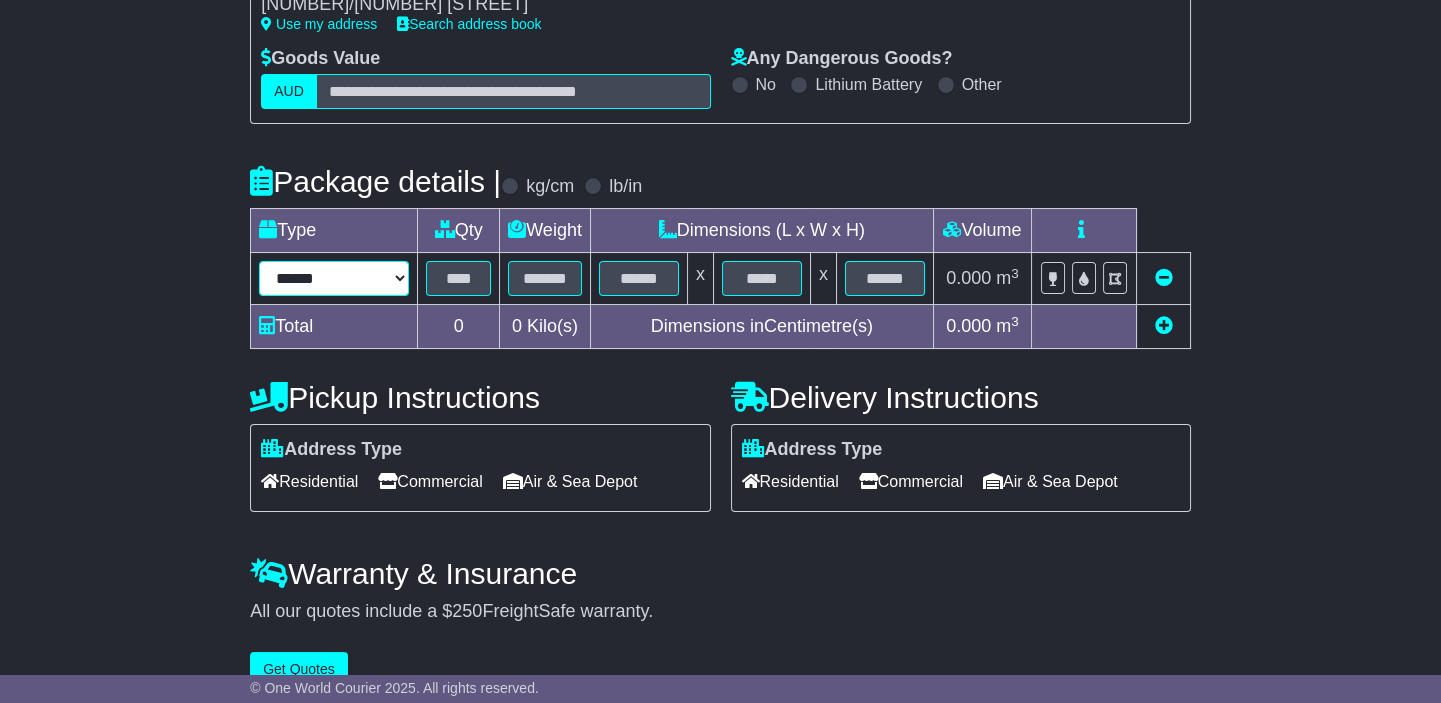 drag, startPoint x: 397, startPoint y: 282, endPoint x: 385, endPoint y: 282, distance: 12 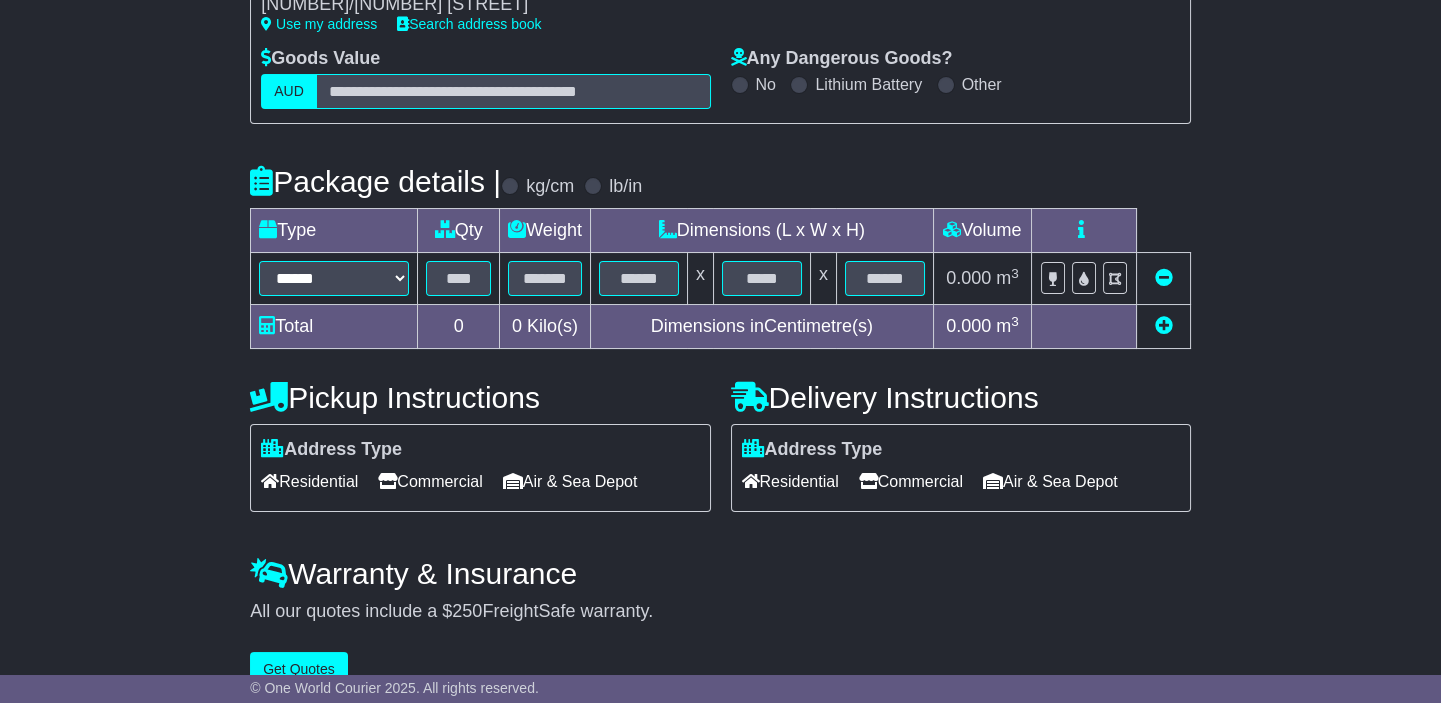 click at bounding box center (459, 279) 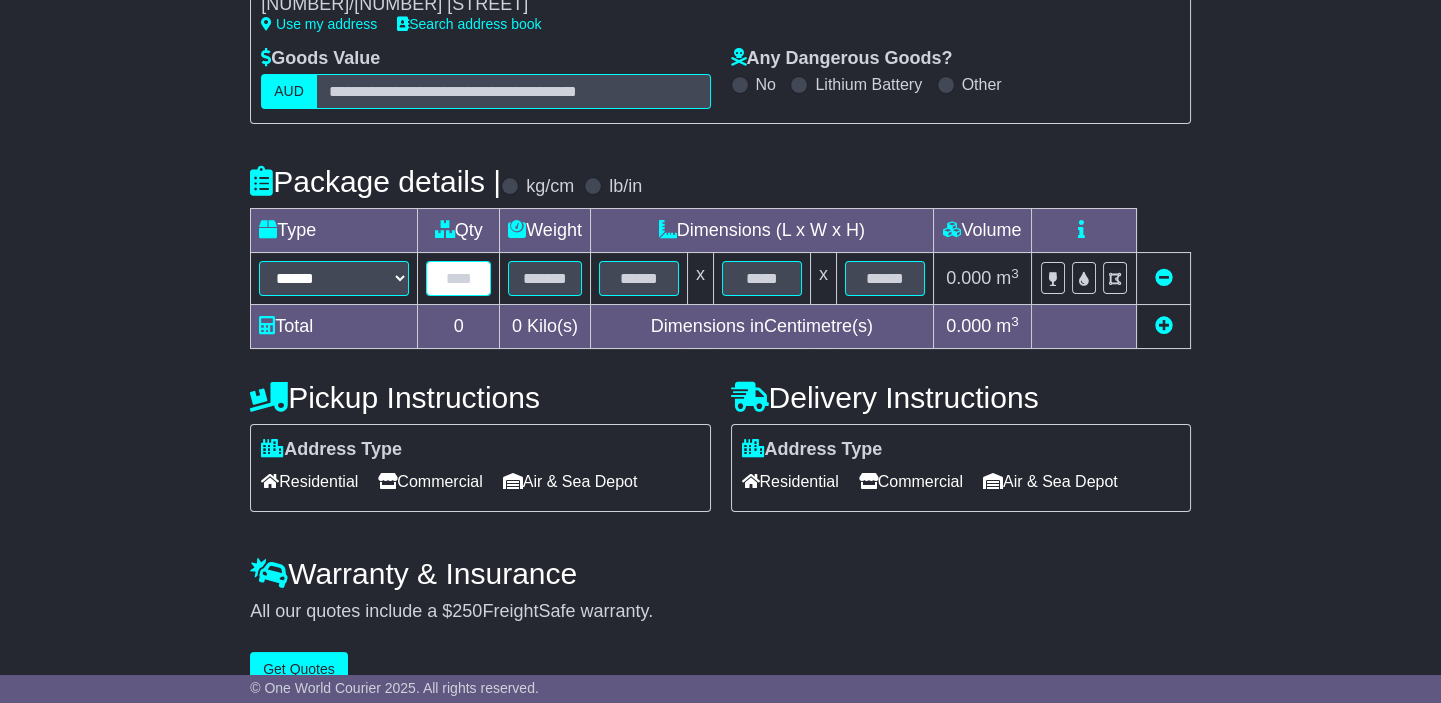 click at bounding box center [458, 278] 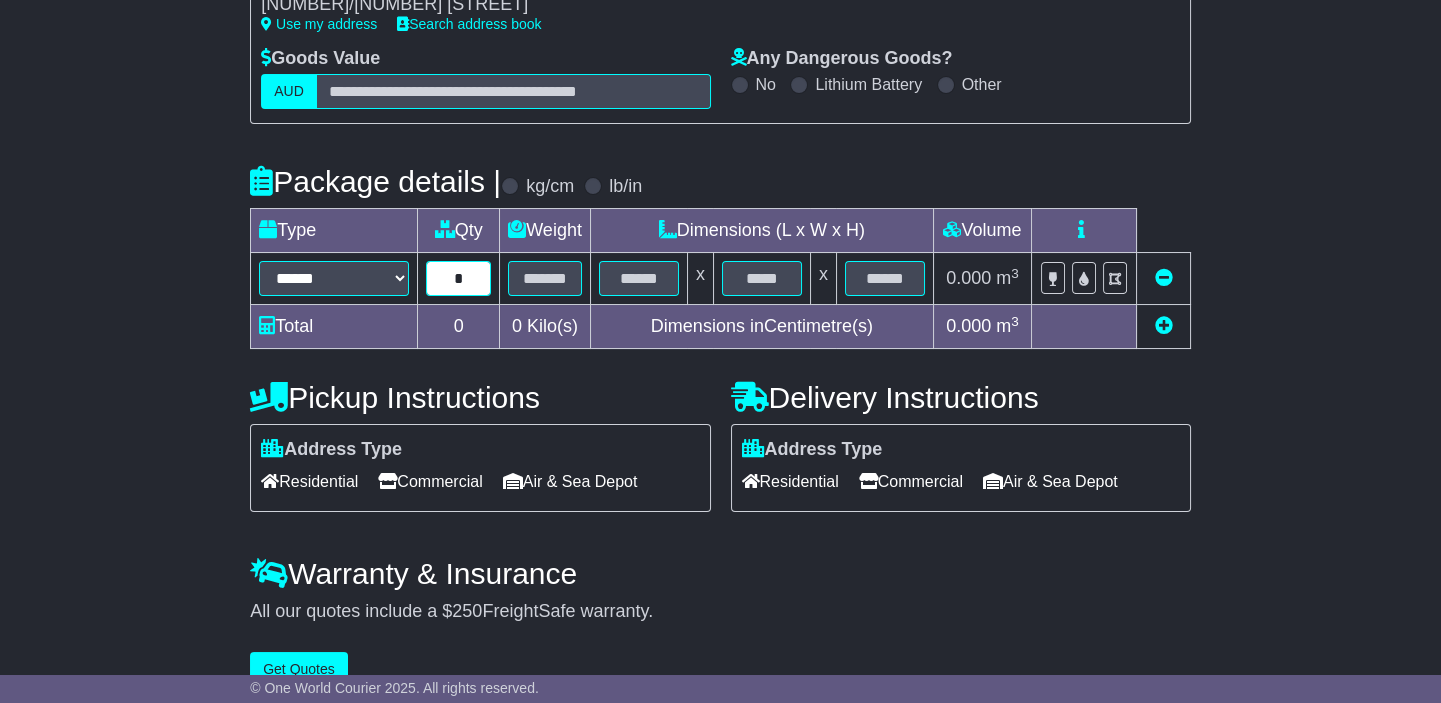type on "*" 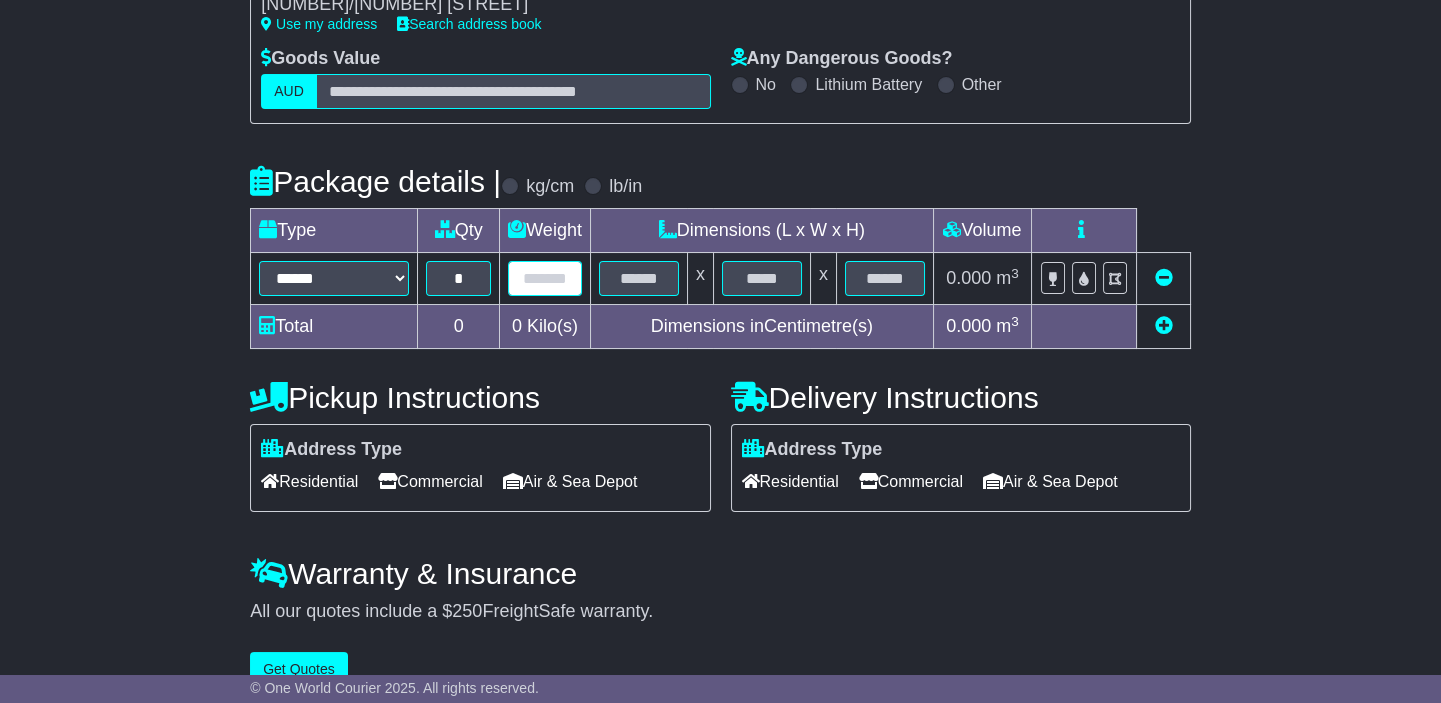 click at bounding box center (545, 278) 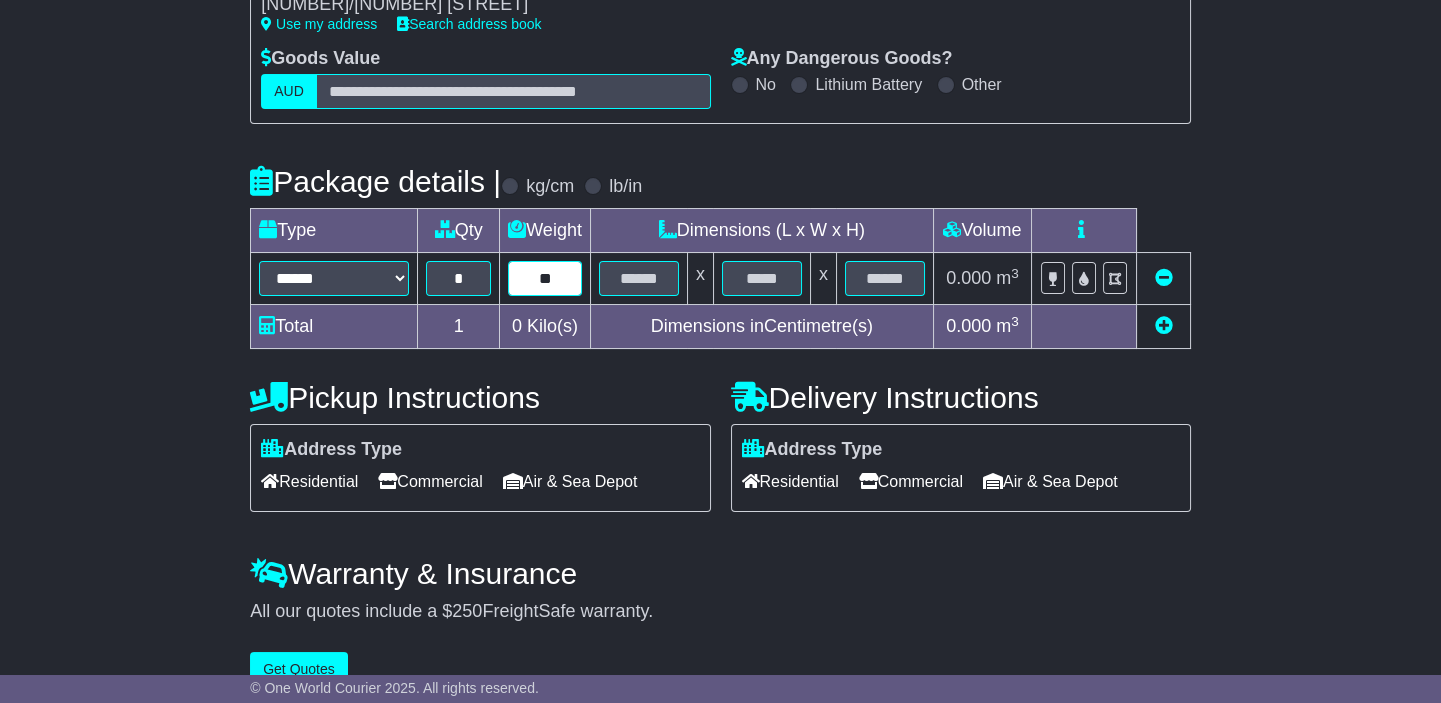 type on "**" 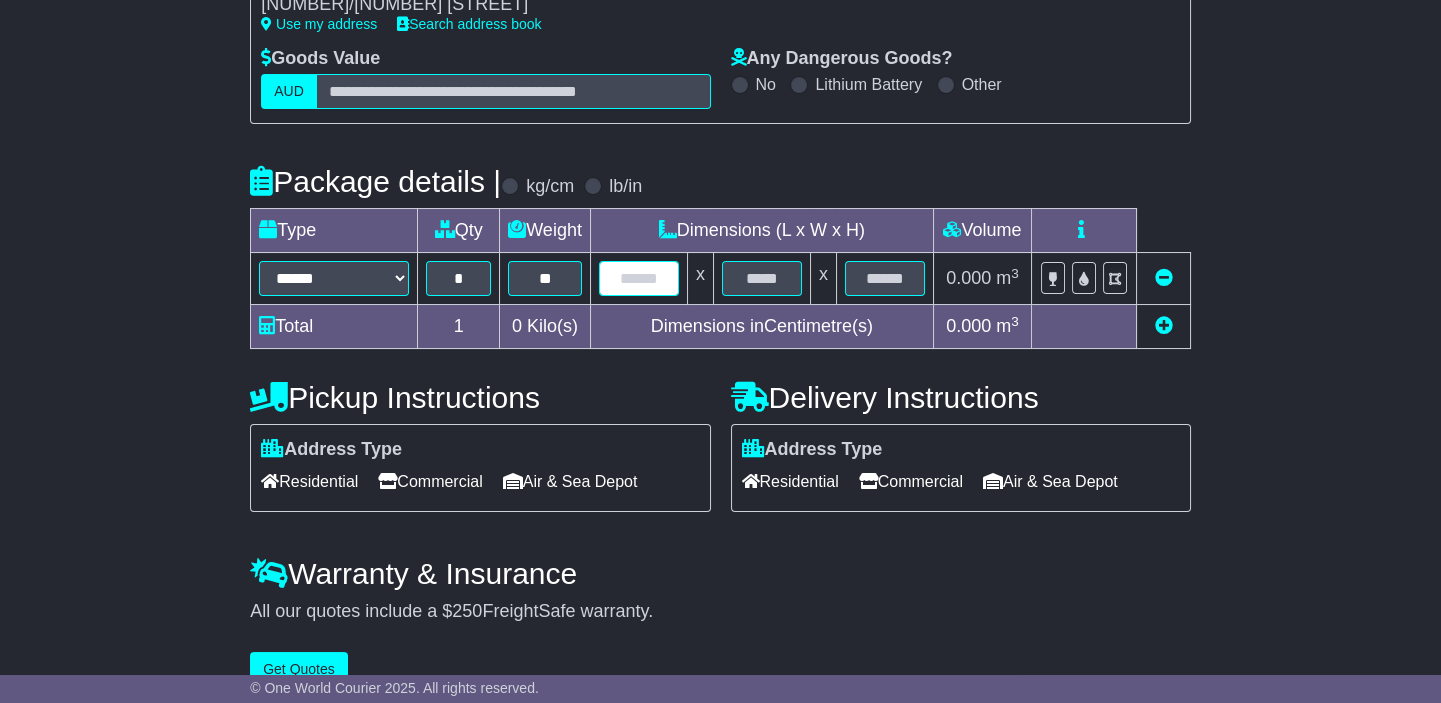 click at bounding box center (639, 278) 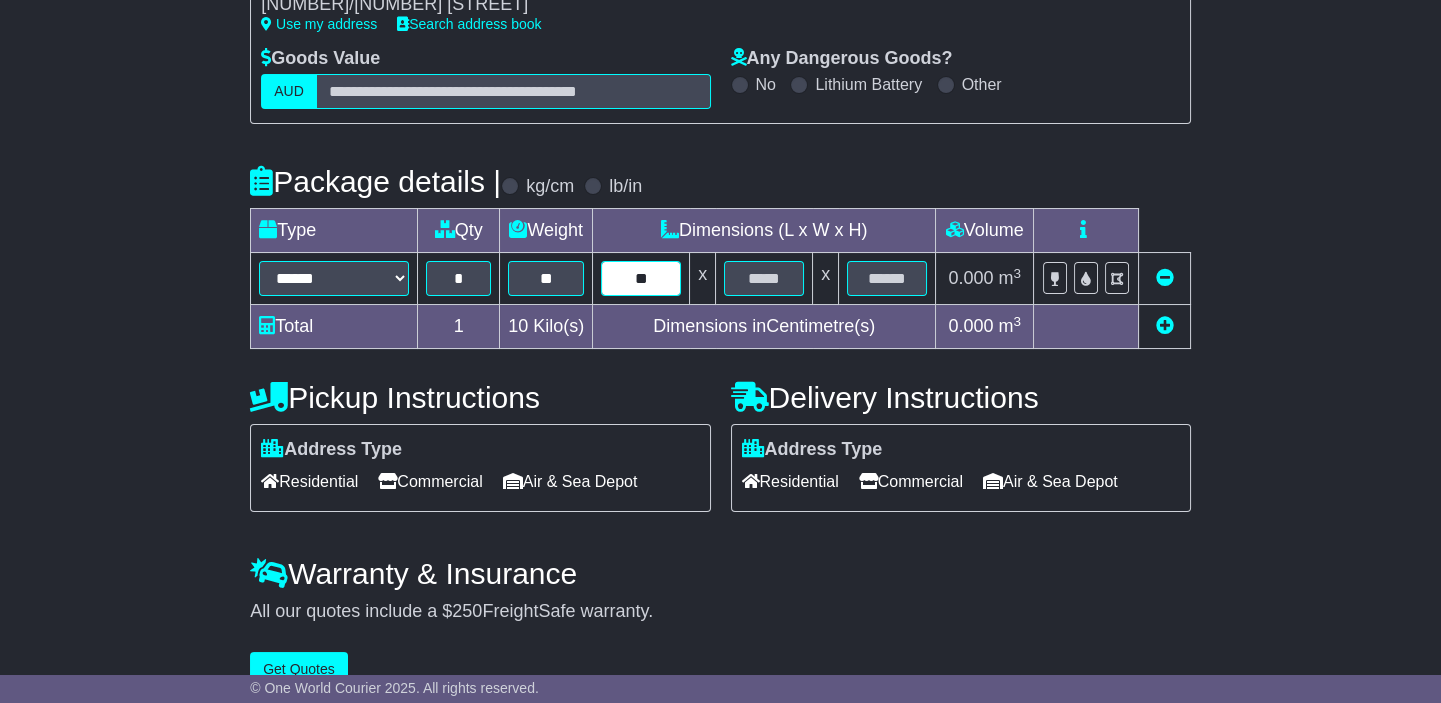 type on "**" 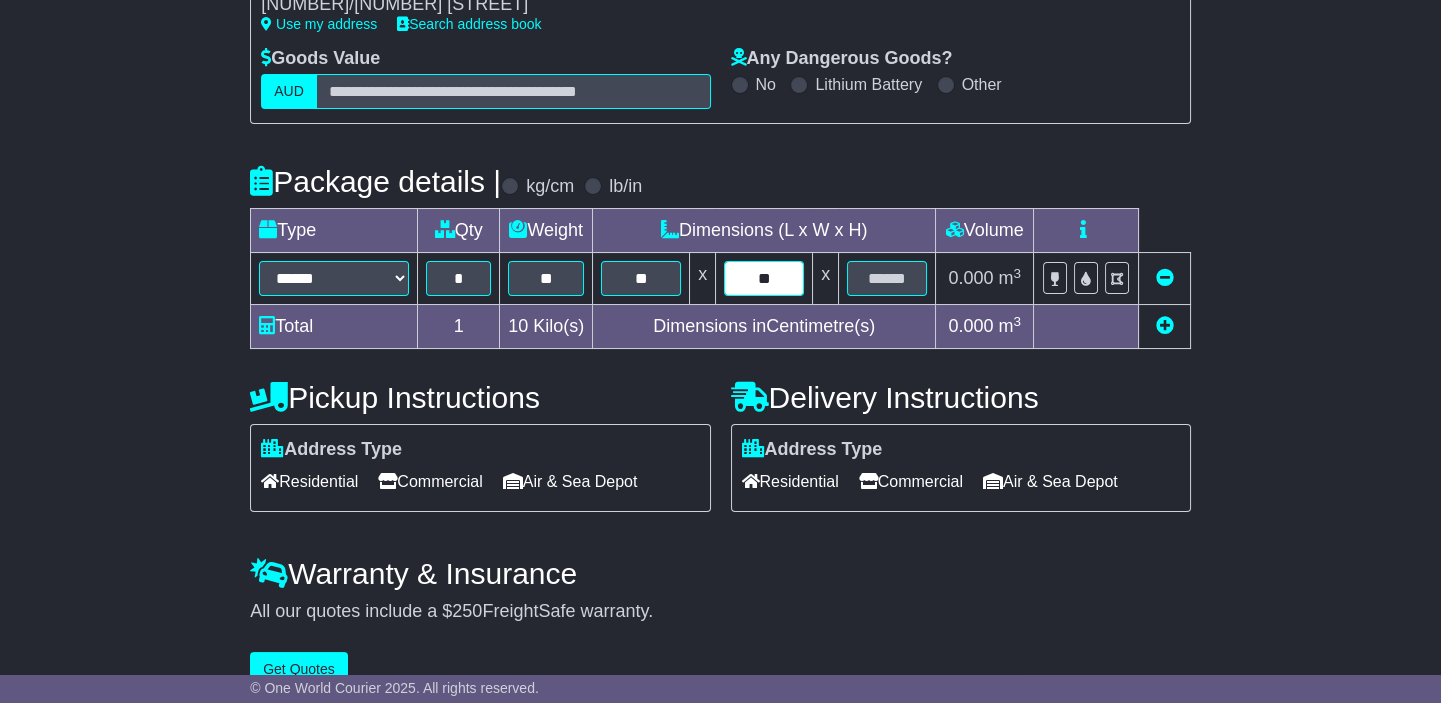 type on "**" 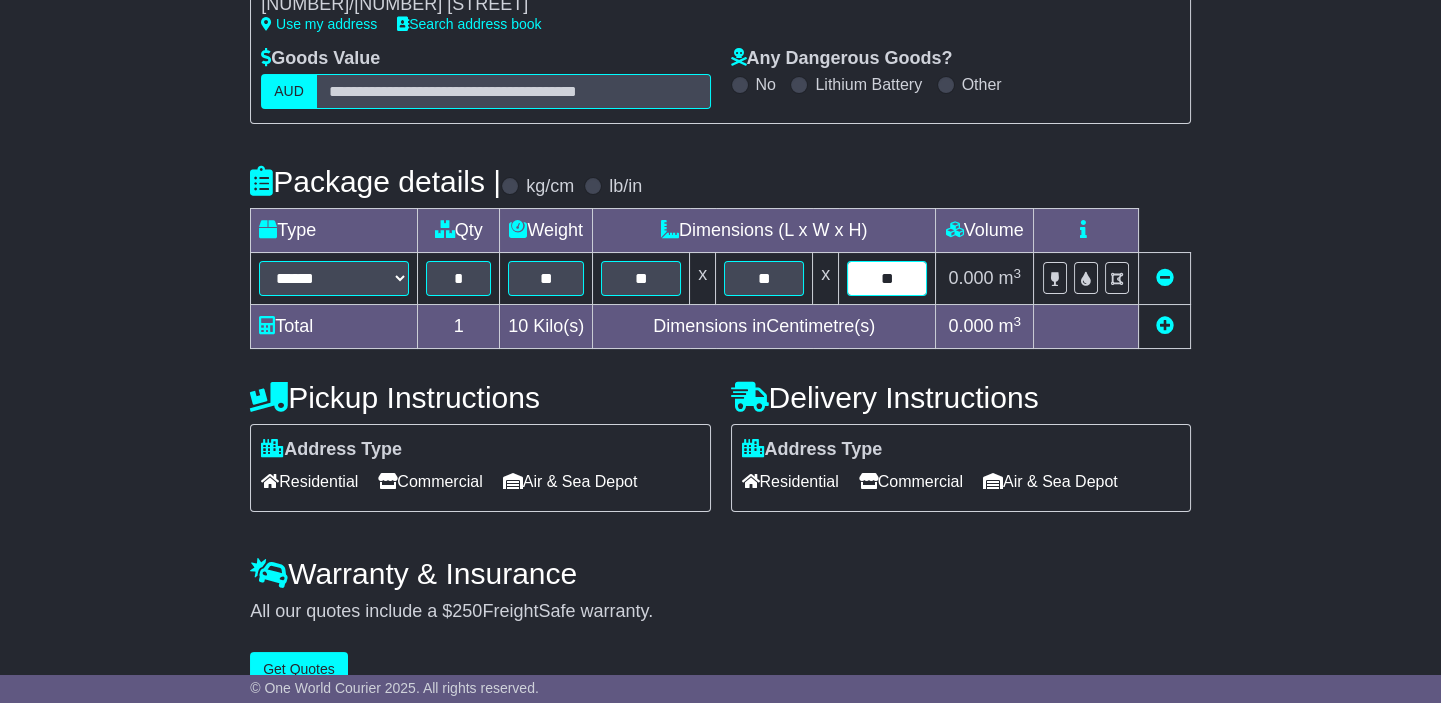 type on "**" 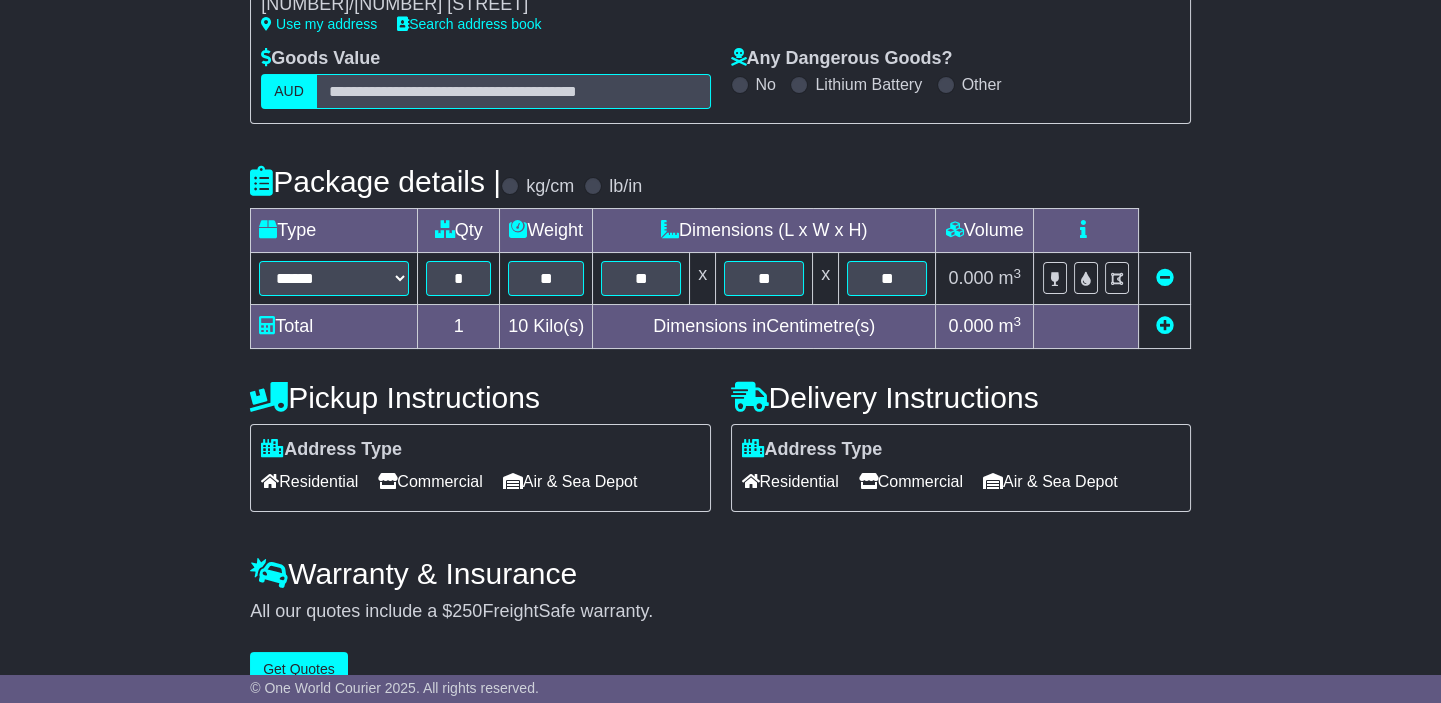 click on "Commercial" at bounding box center [911, 481] 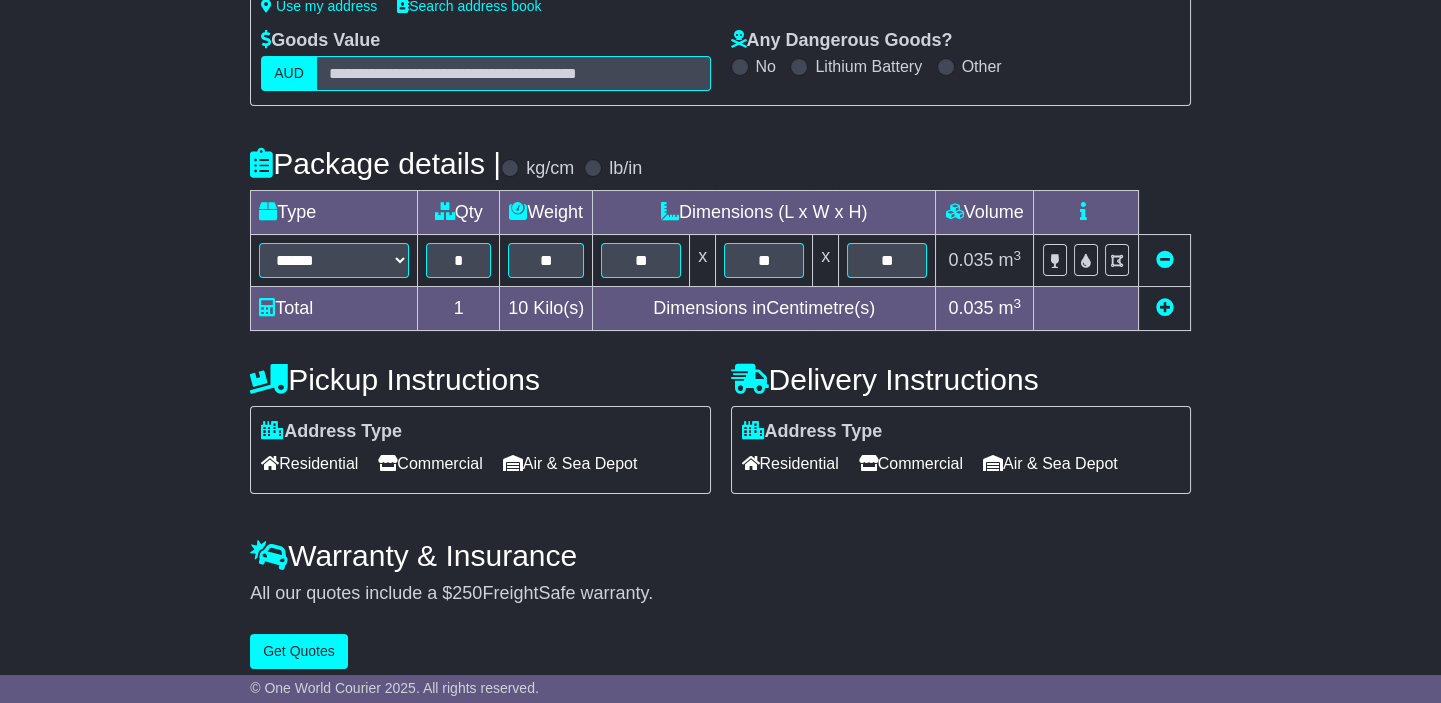 scroll, scrollTop: 398, scrollLeft: 0, axis: vertical 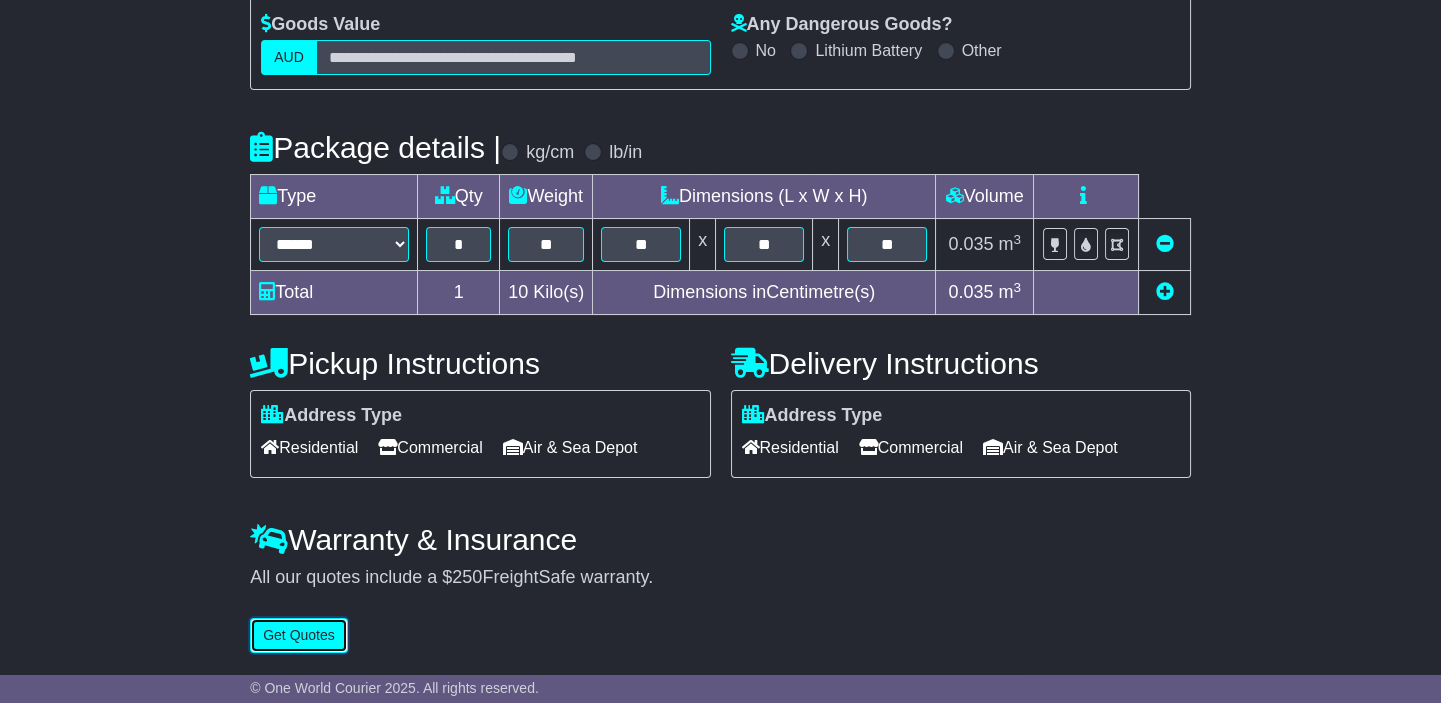 click on "Get Quotes" at bounding box center (299, 635) 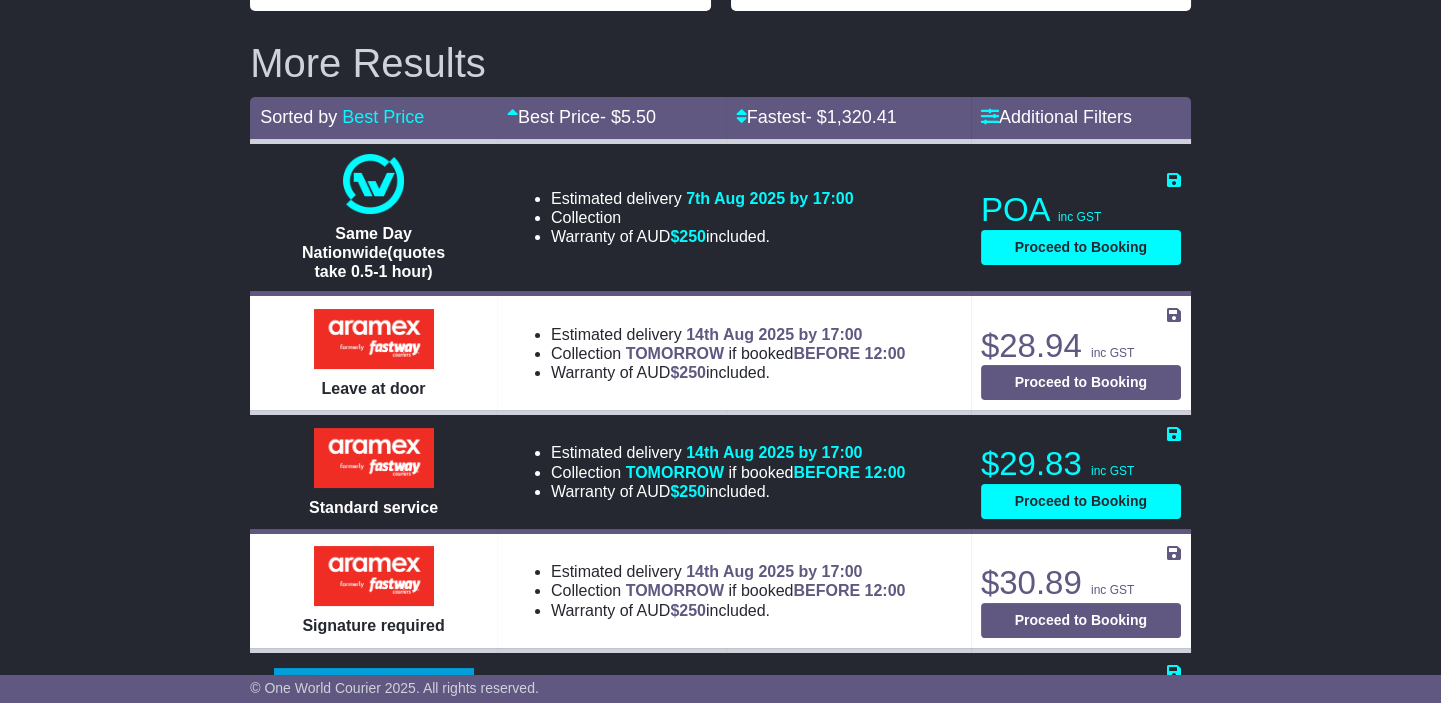 scroll, scrollTop: 636, scrollLeft: 0, axis: vertical 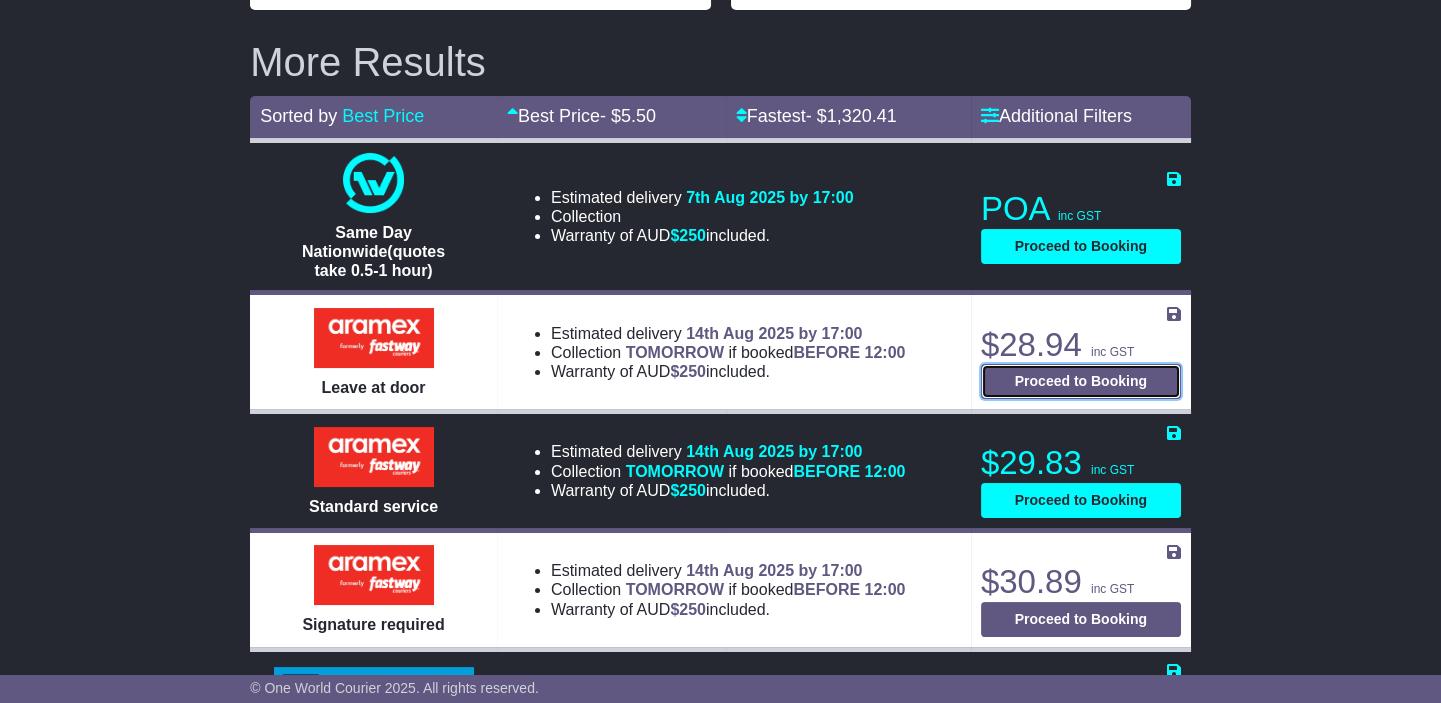 click on "Proceed to Booking" at bounding box center (1081, 381) 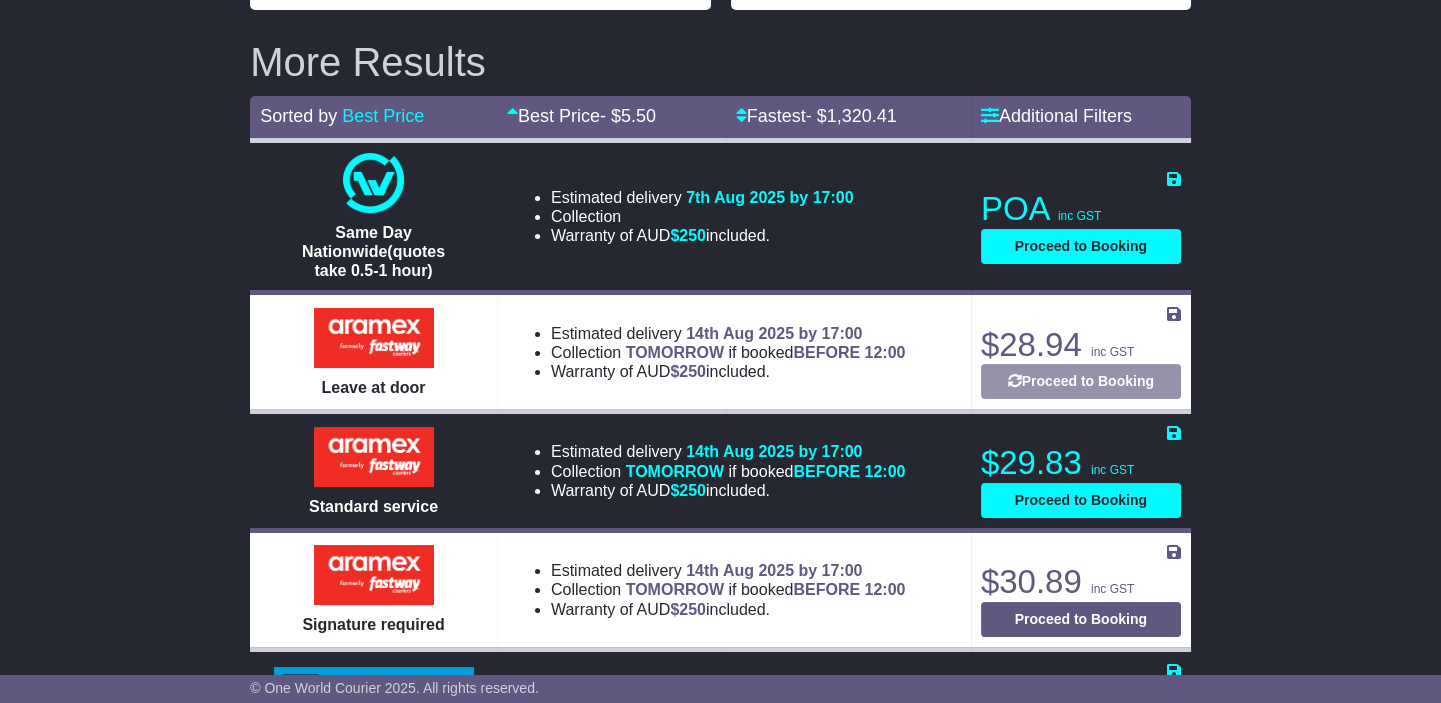 select on "*****" 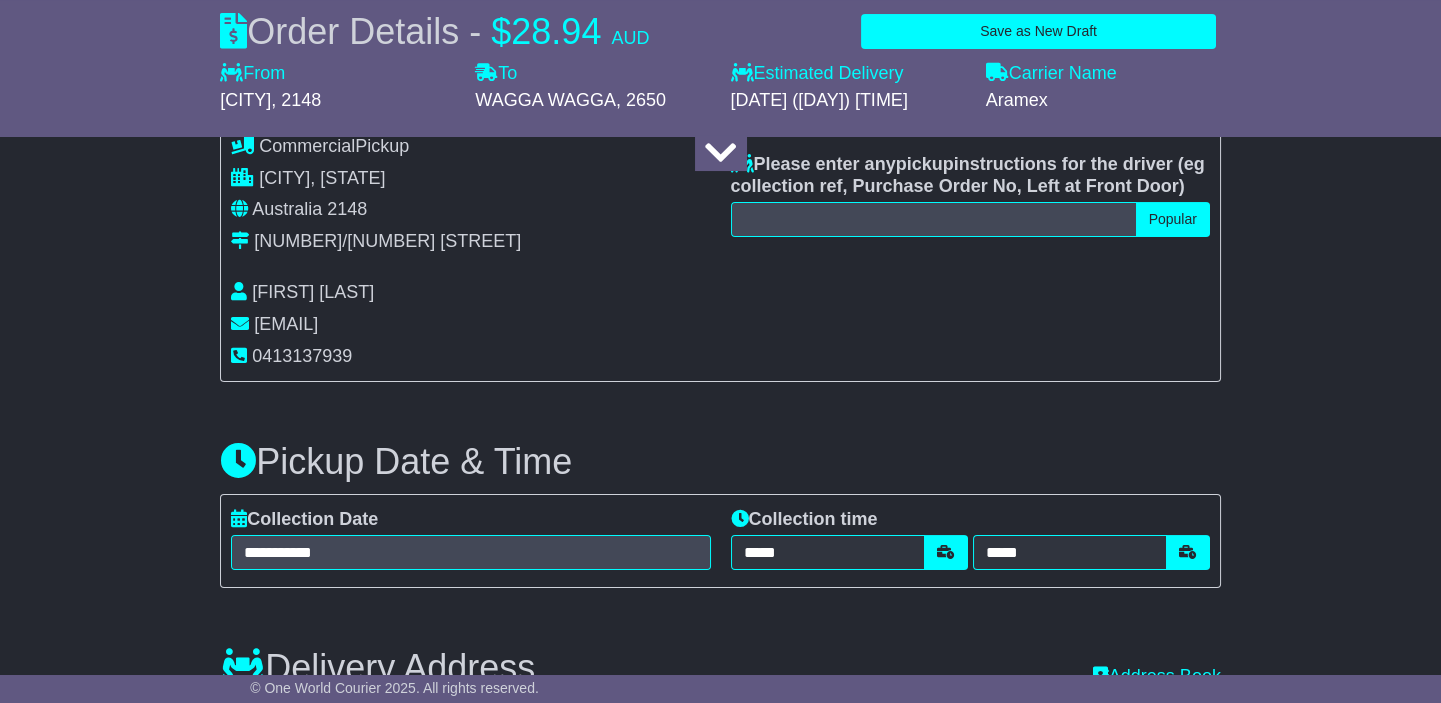 select 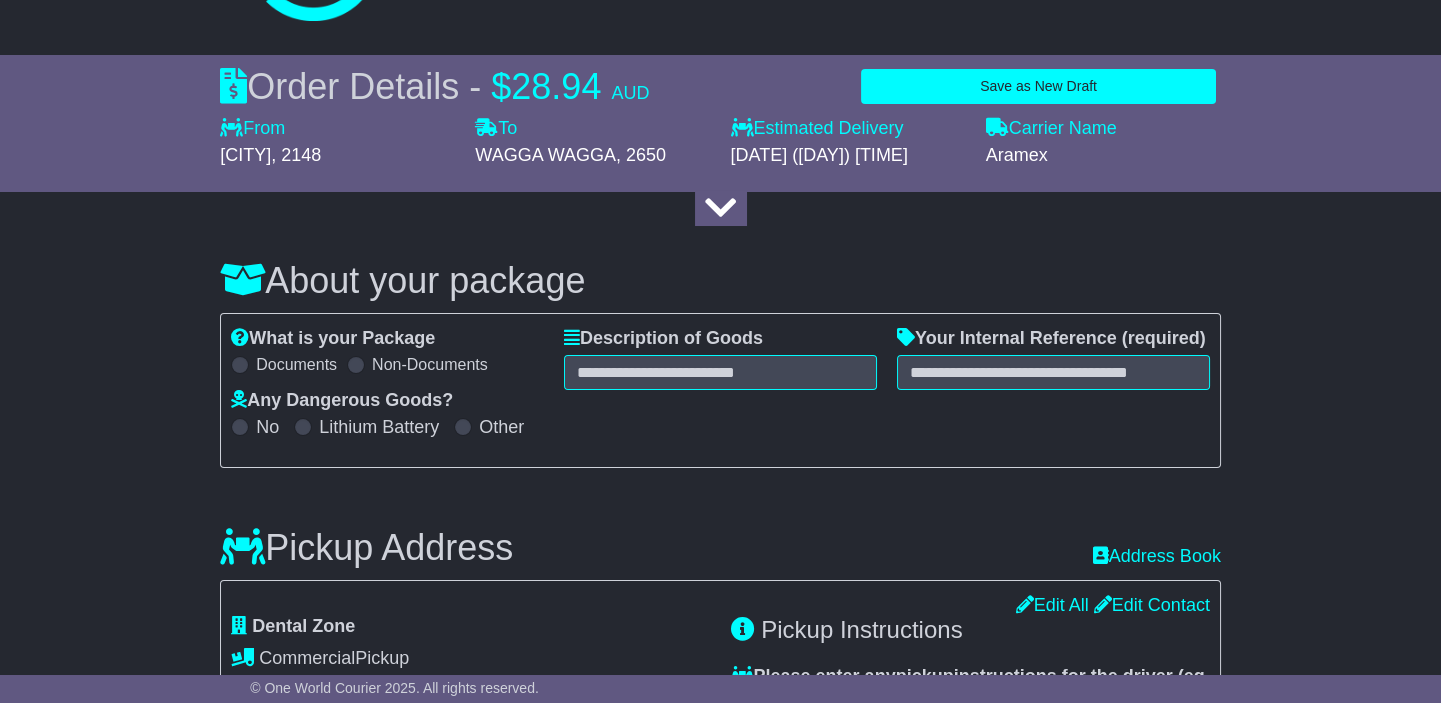 scroll, scrollTop: 90, scrollLeft: 0, axis: vertical 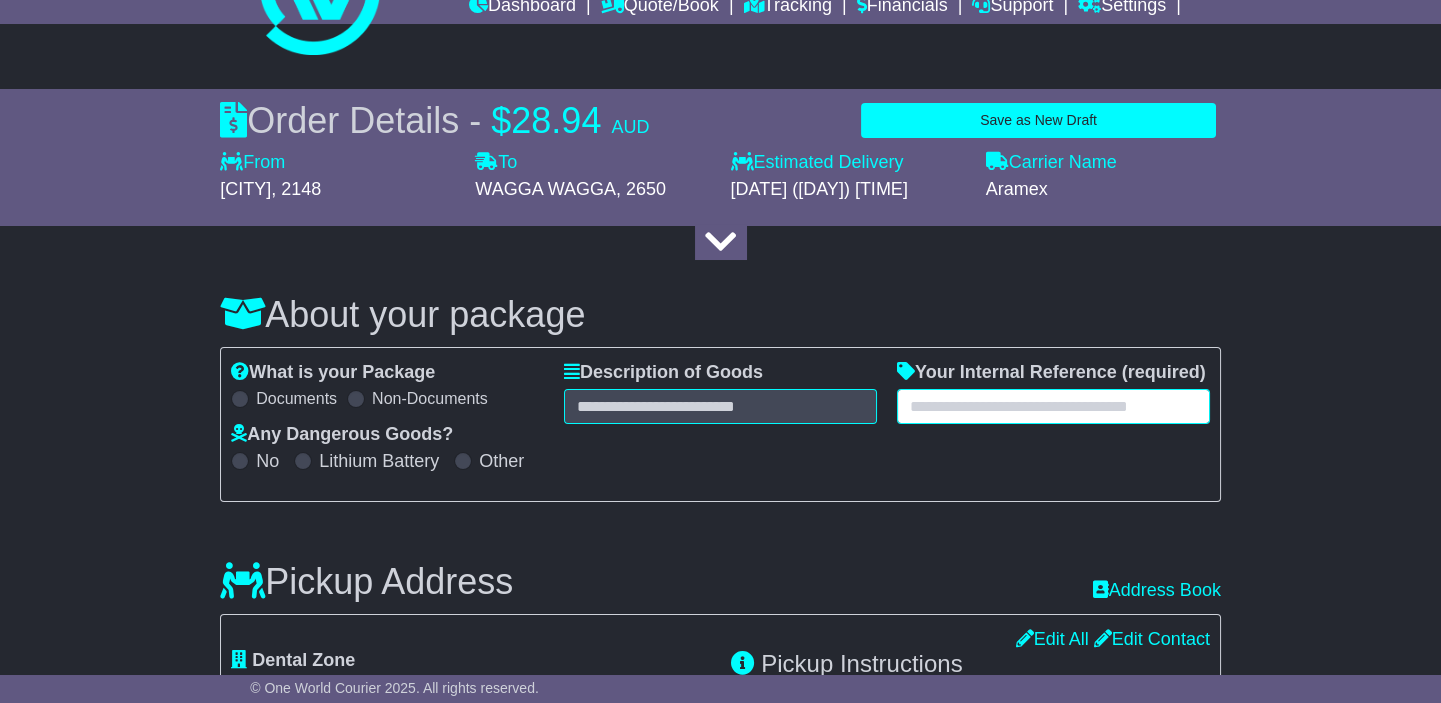 click at bounding box center (1053, 406) 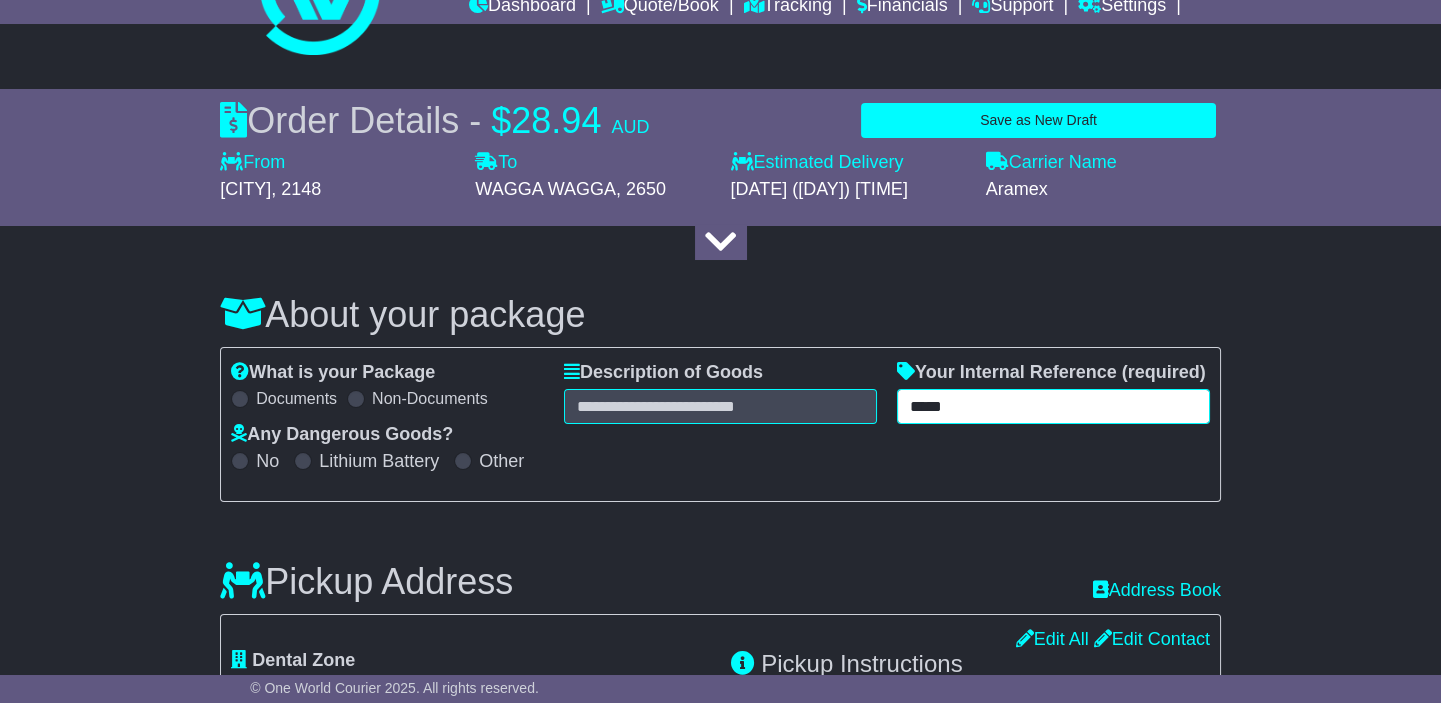 type on "*****" 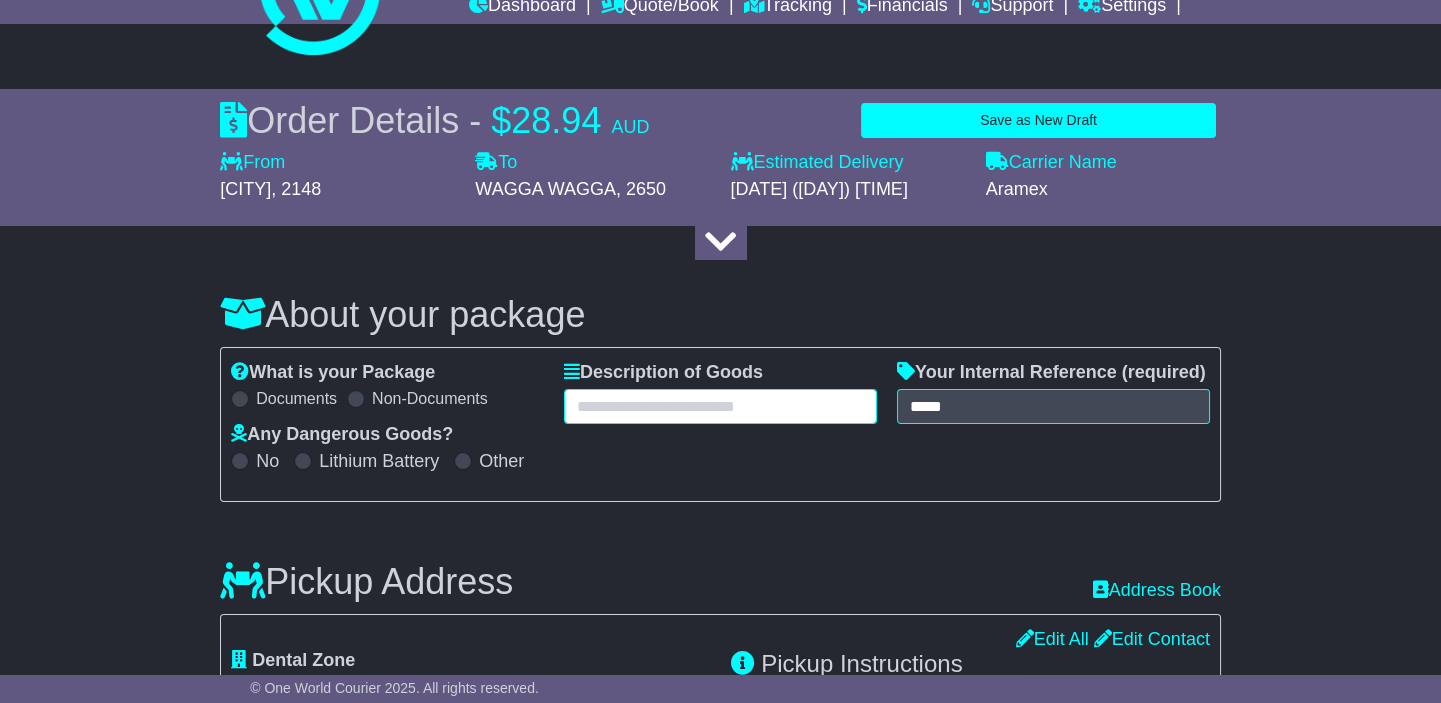 click at bounding box center [720, 406] 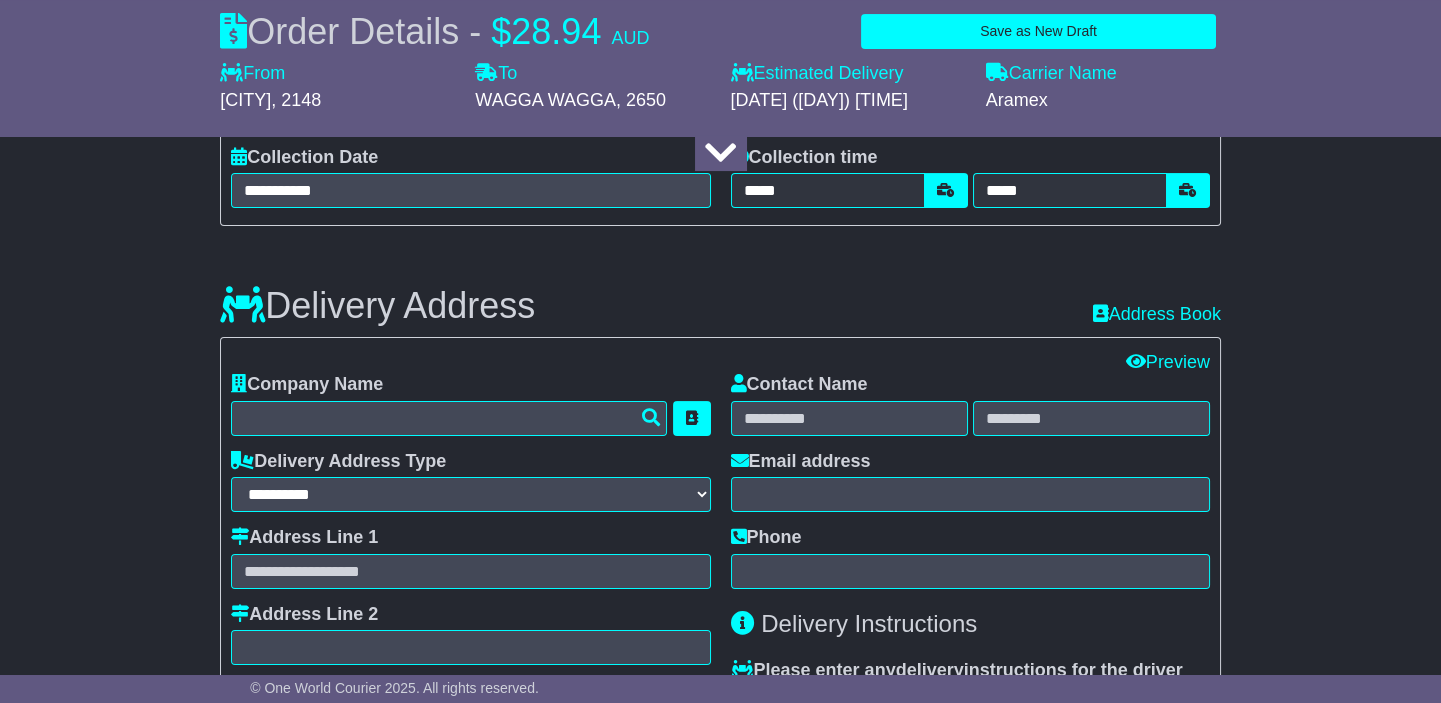 scroll, scrollTop: 1000, scrollLeft: 0, axis: vertical 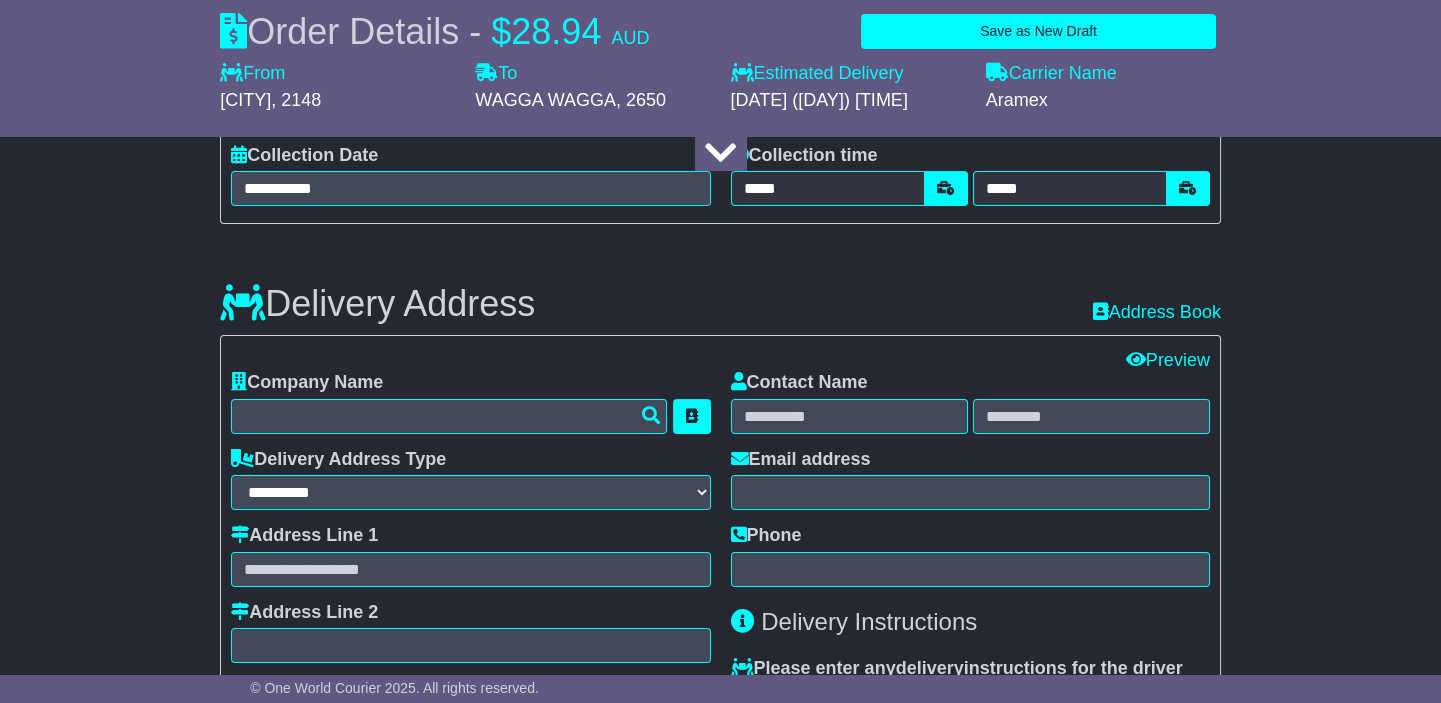 type on "**********" 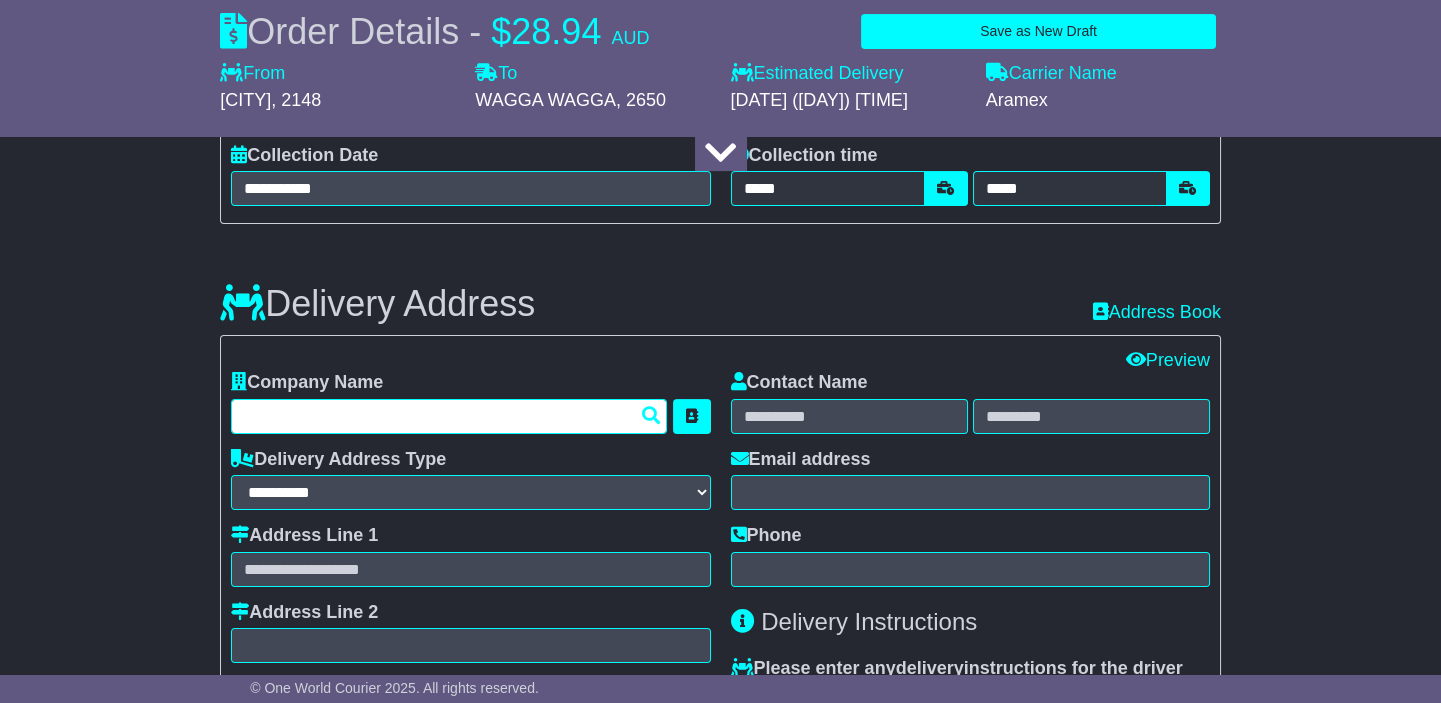 click at bounding box center [449, 416] 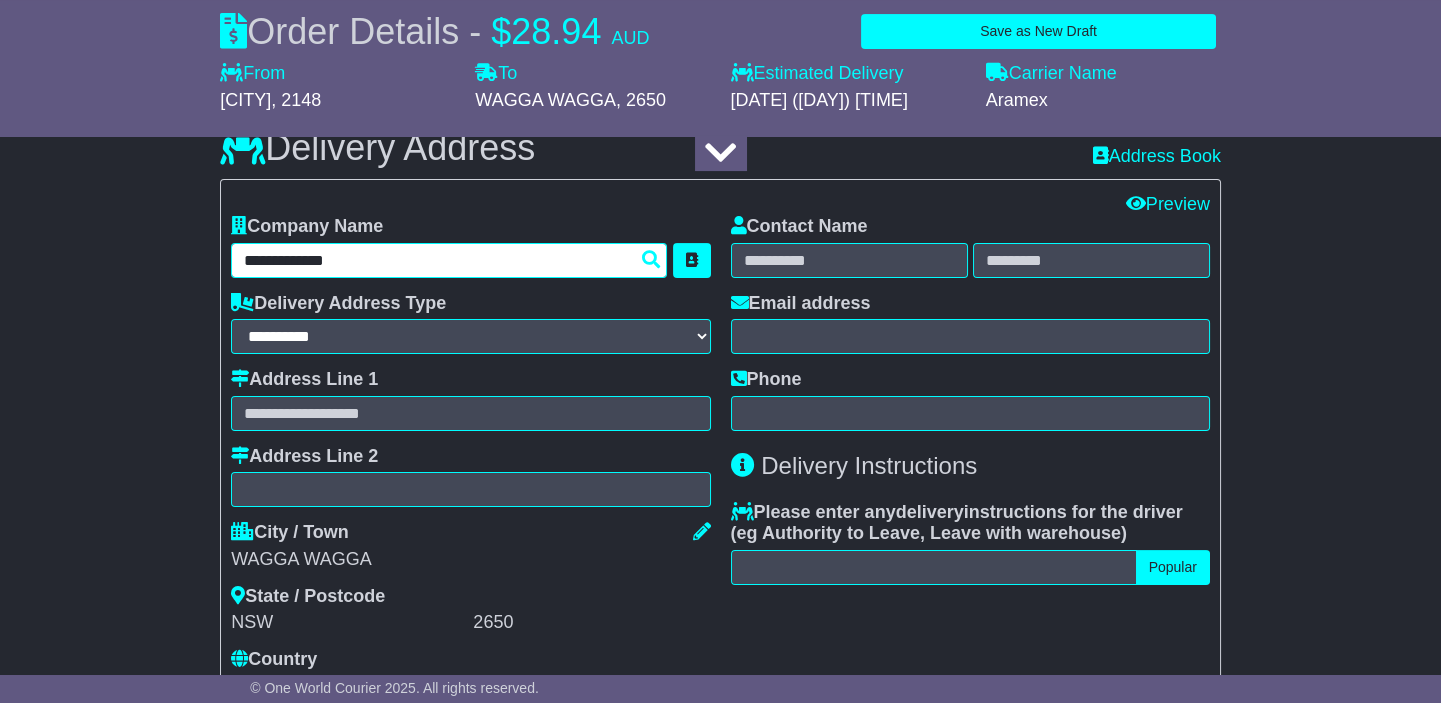 scroll, scrollTop: 1181, scrollLeft: 0, axis: vertical 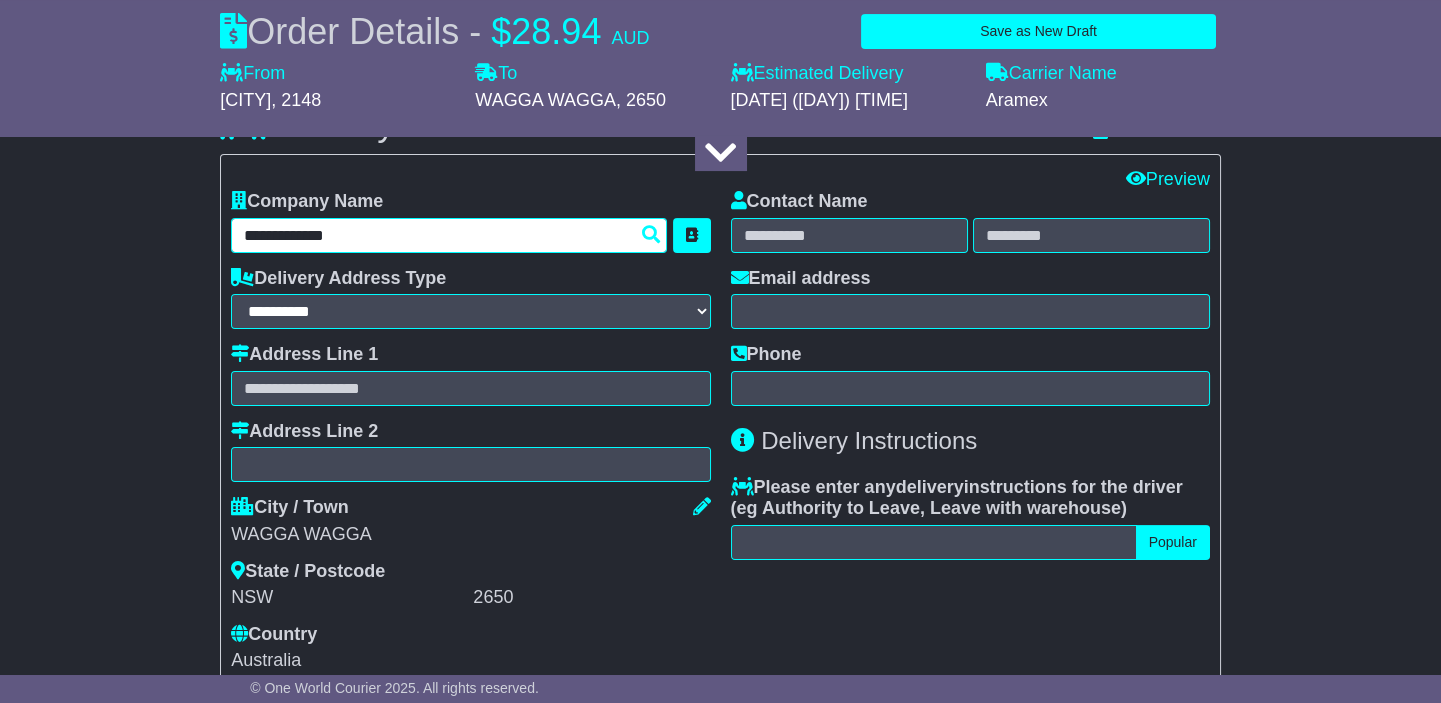 drag, startPoint x: 267, startPoint y: 211, endPoint x: 162, endPoint y: 202, distance: 105.38501 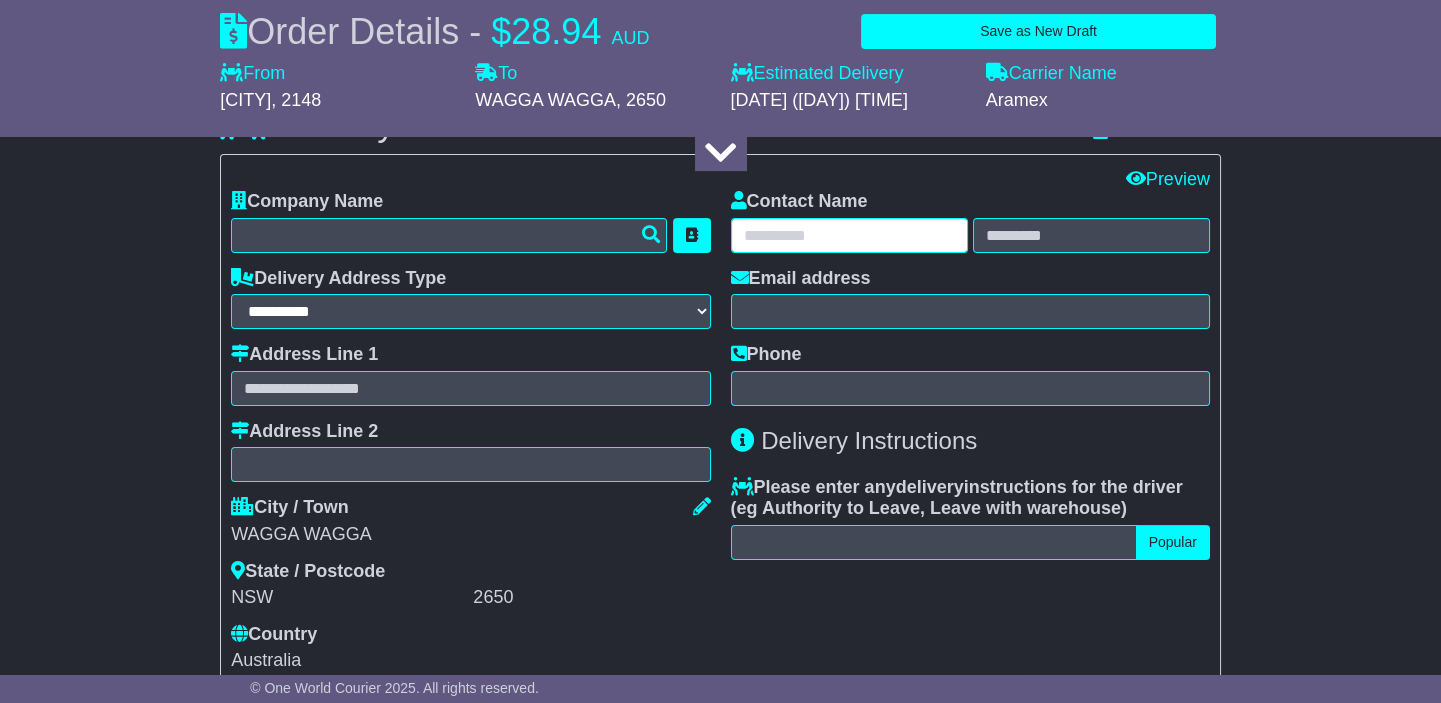 click at bounding box center (849, 235) 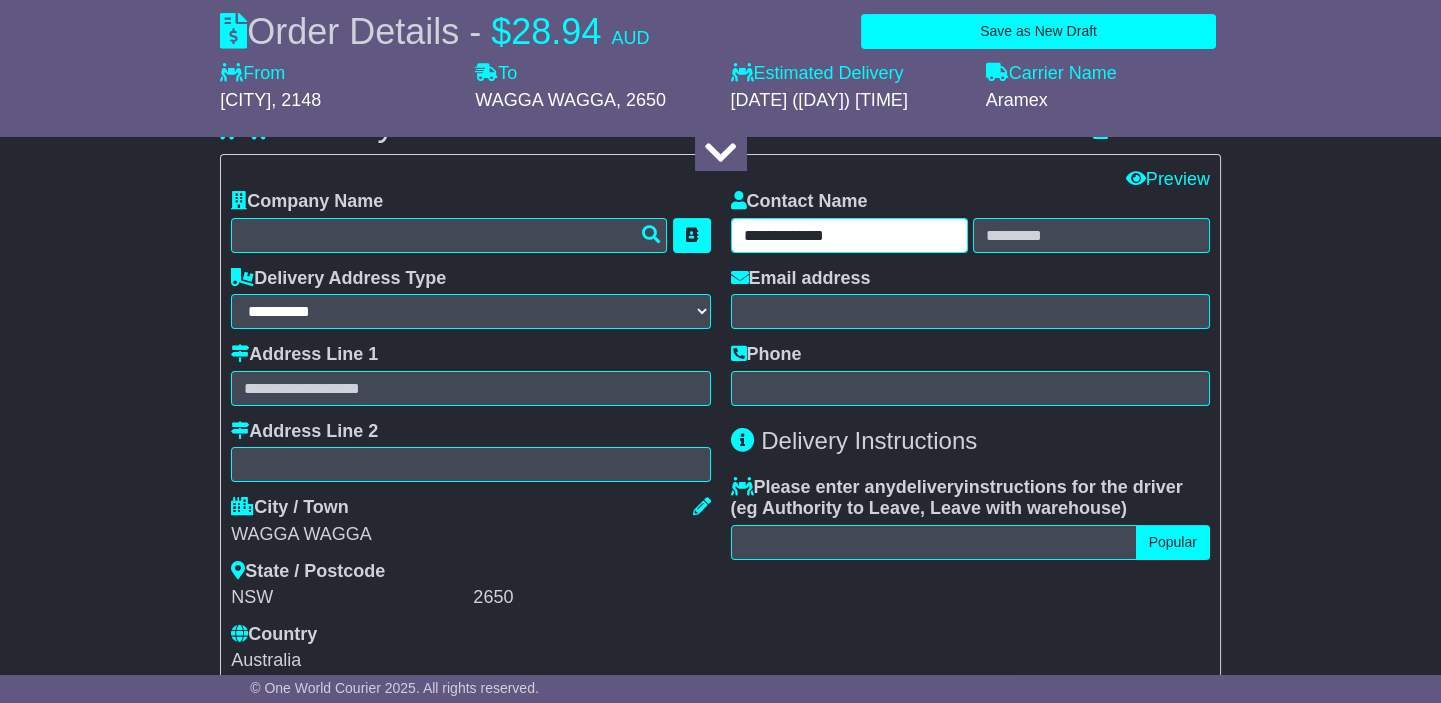drag, startPoint x: 826, startPoint y: 222, endPoint x: 812, endPoint y: 220, distance: 14.142136 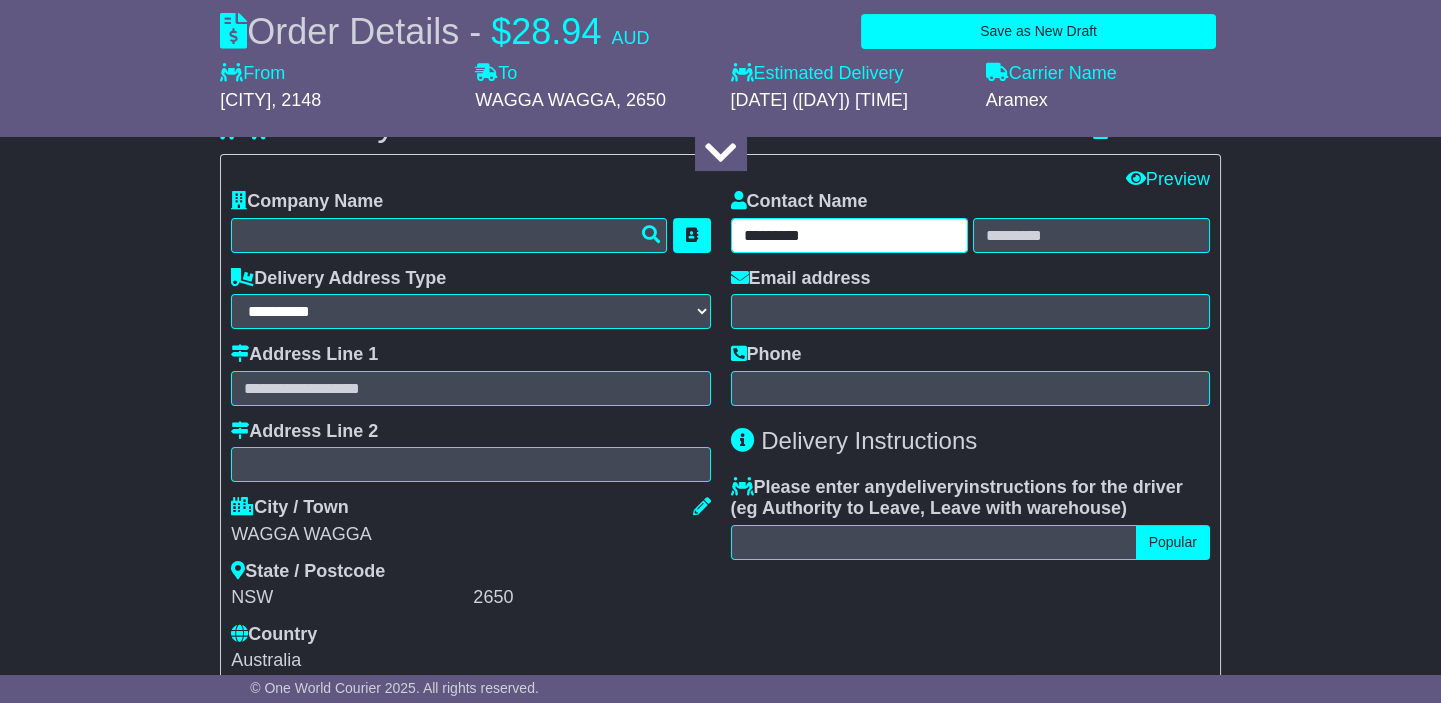 type on "*********" 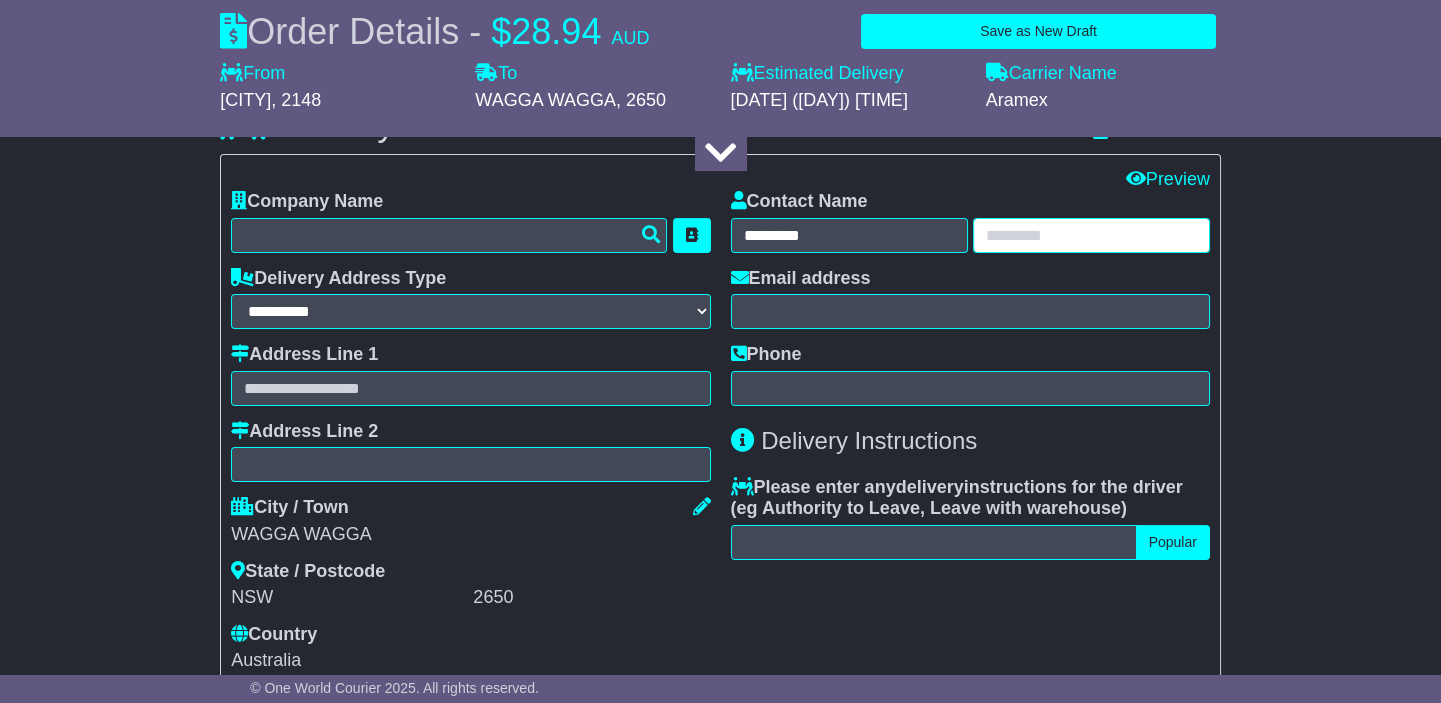 click at bounding box center (1091, 235) 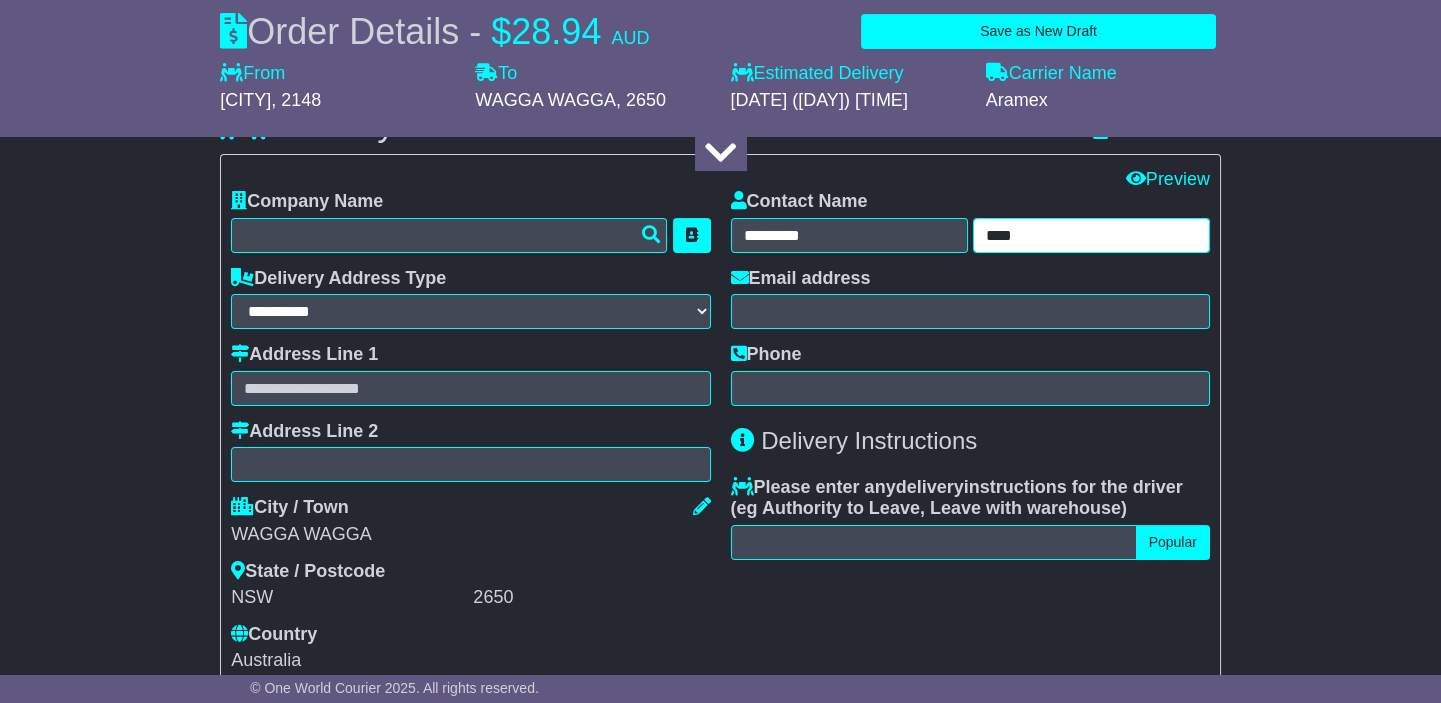 type on "***" 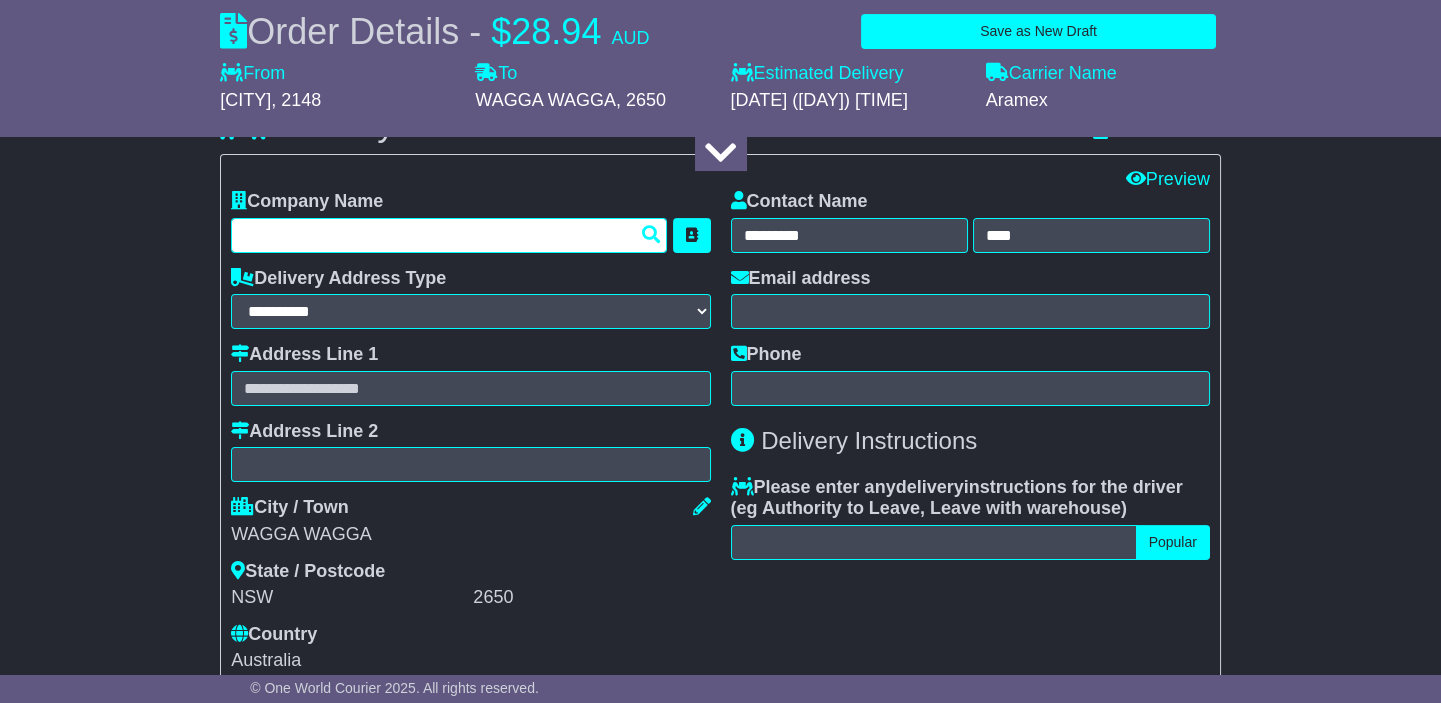 click at bounding box center (449, 235) 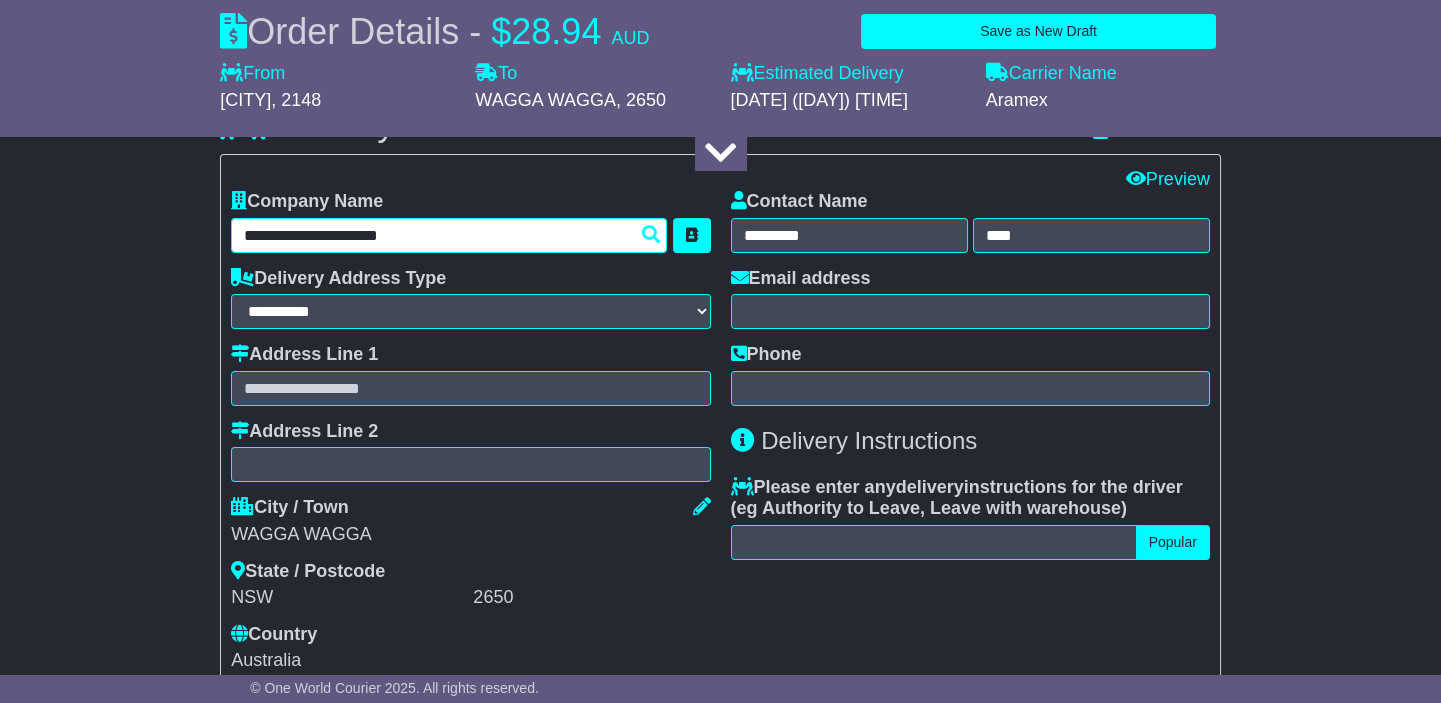 type on "**********" 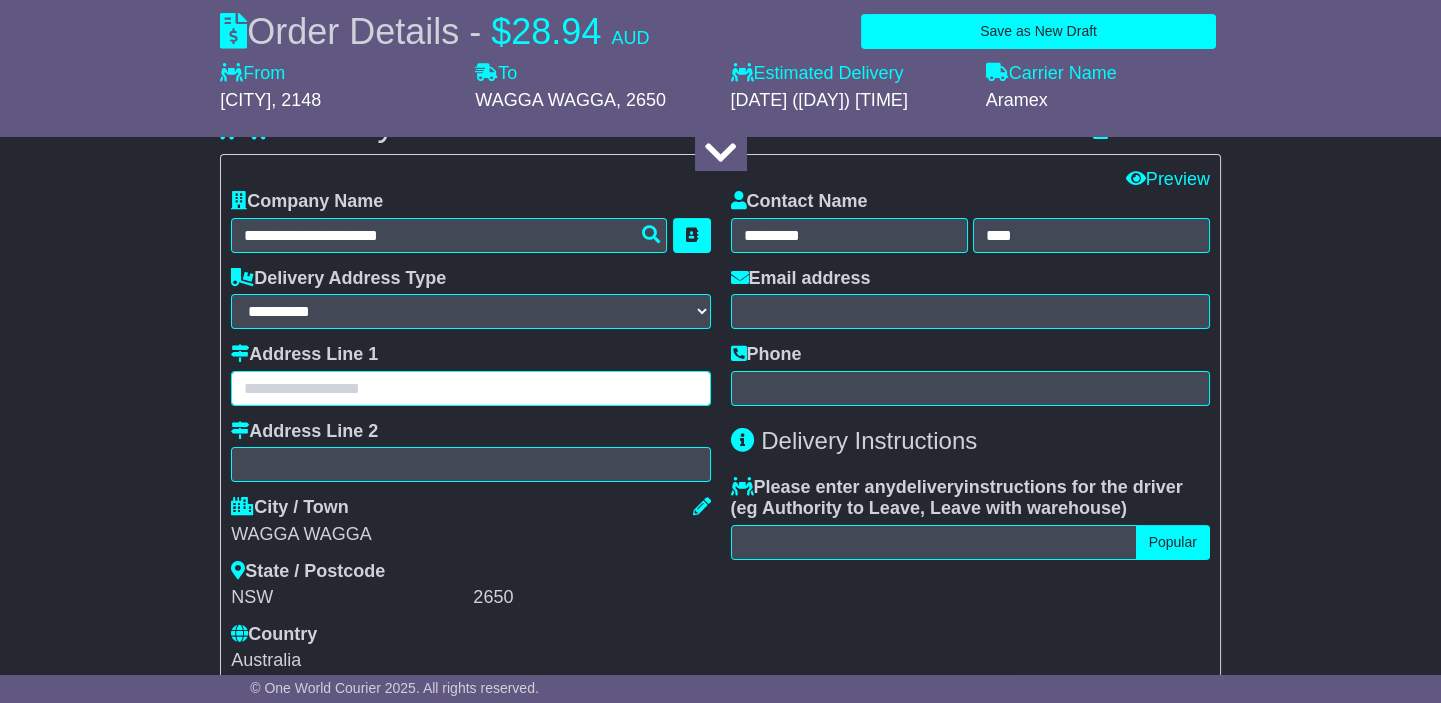 click at bounding box center [470, 388] 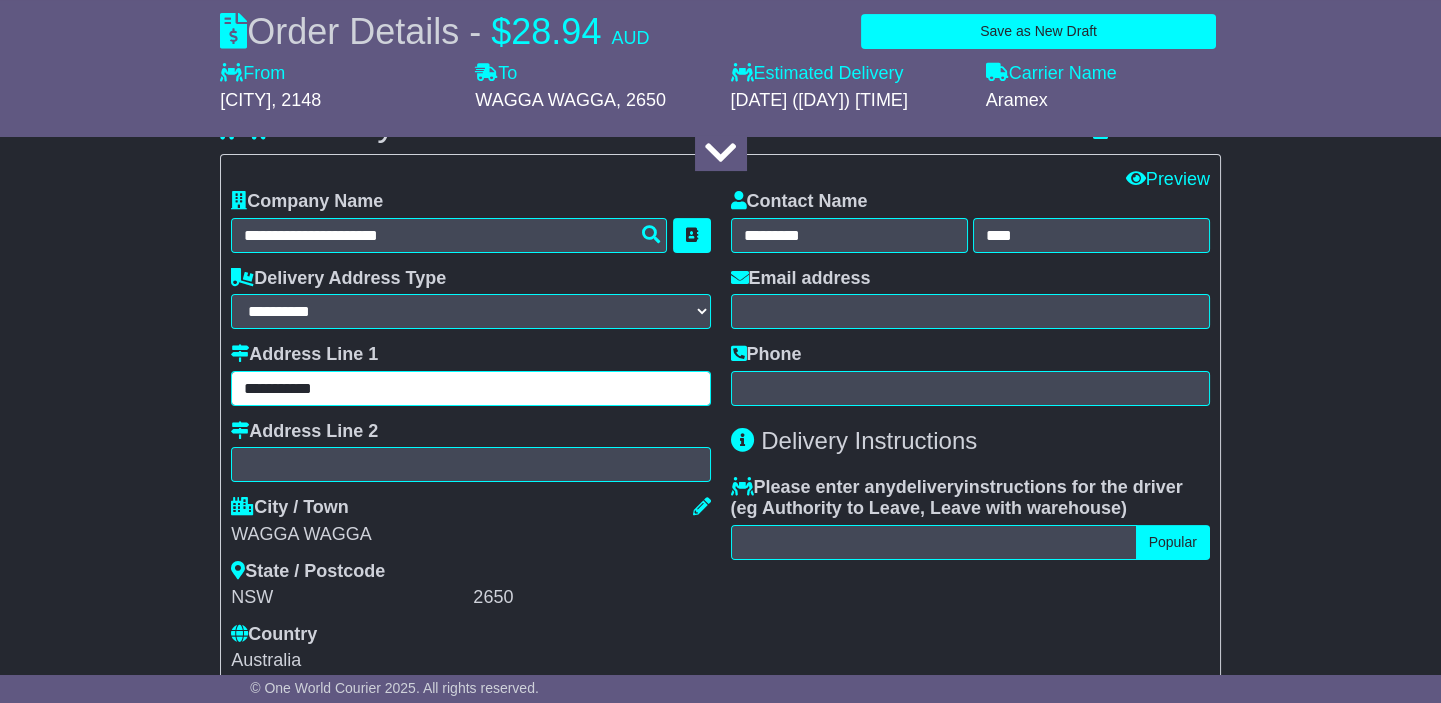 type on "**********" 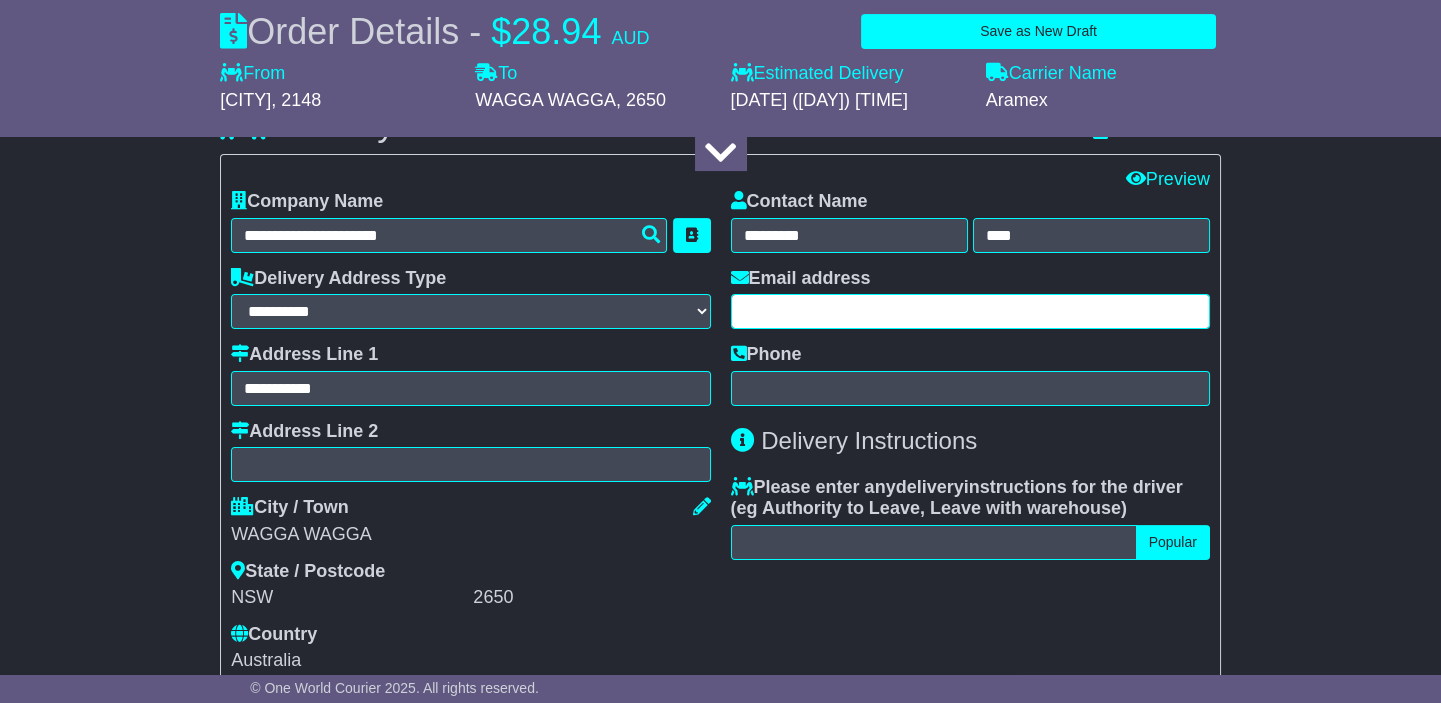 click at bounding box center (970, 311) 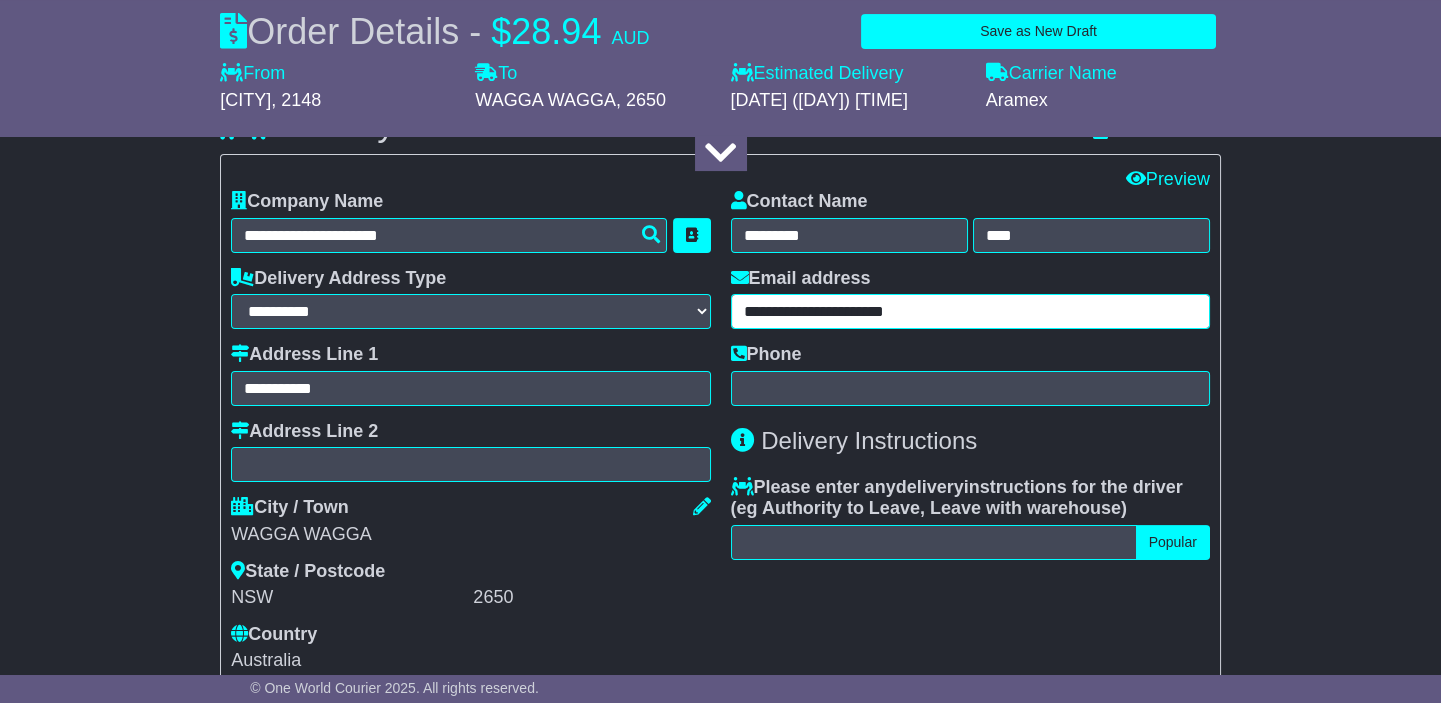 type on "**********" 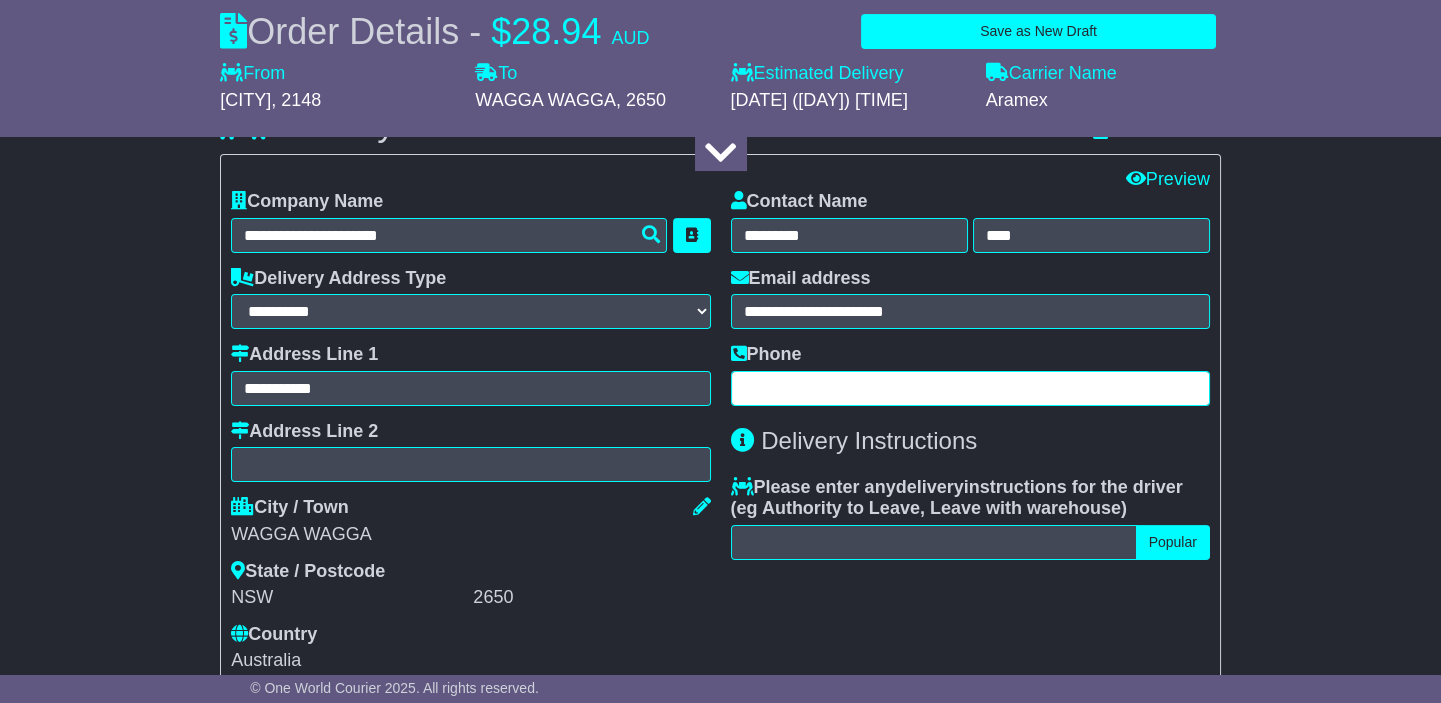 click at bounding box center [970, 388] 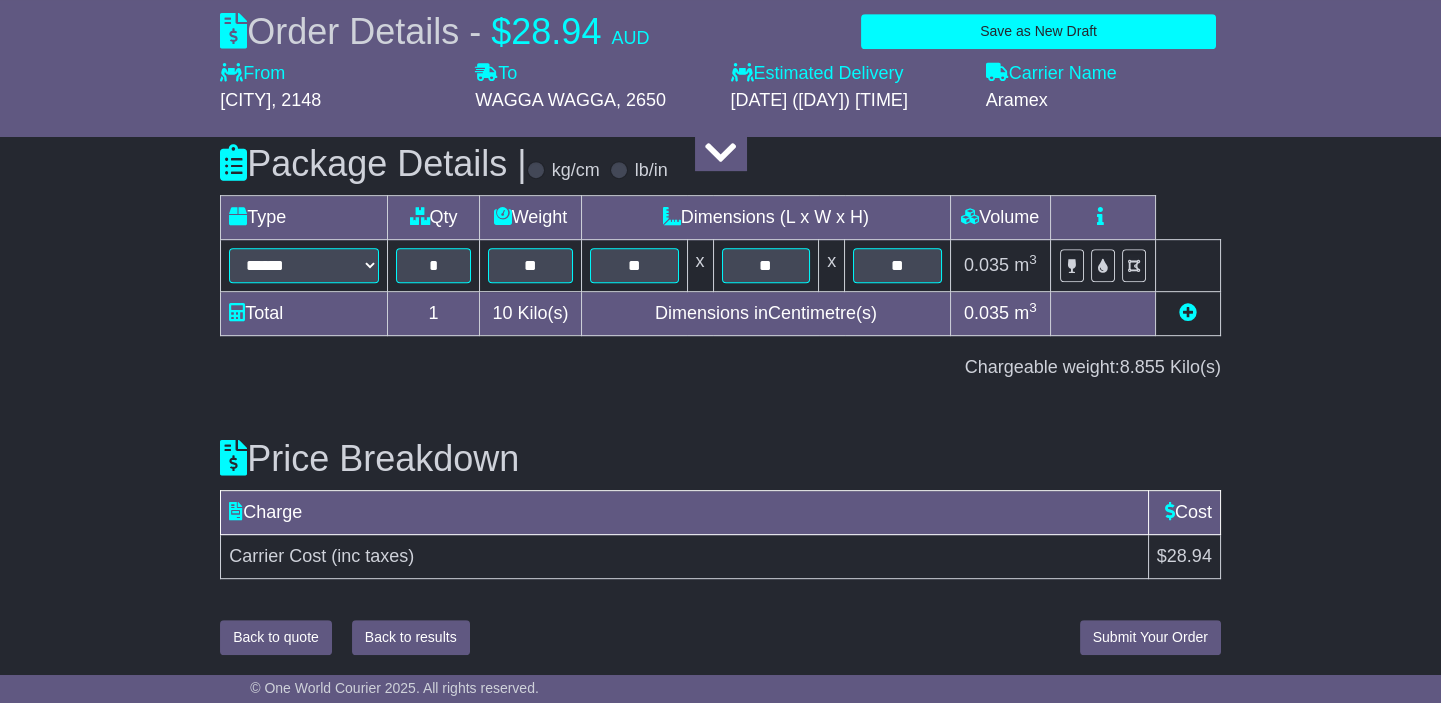 type on "**********" 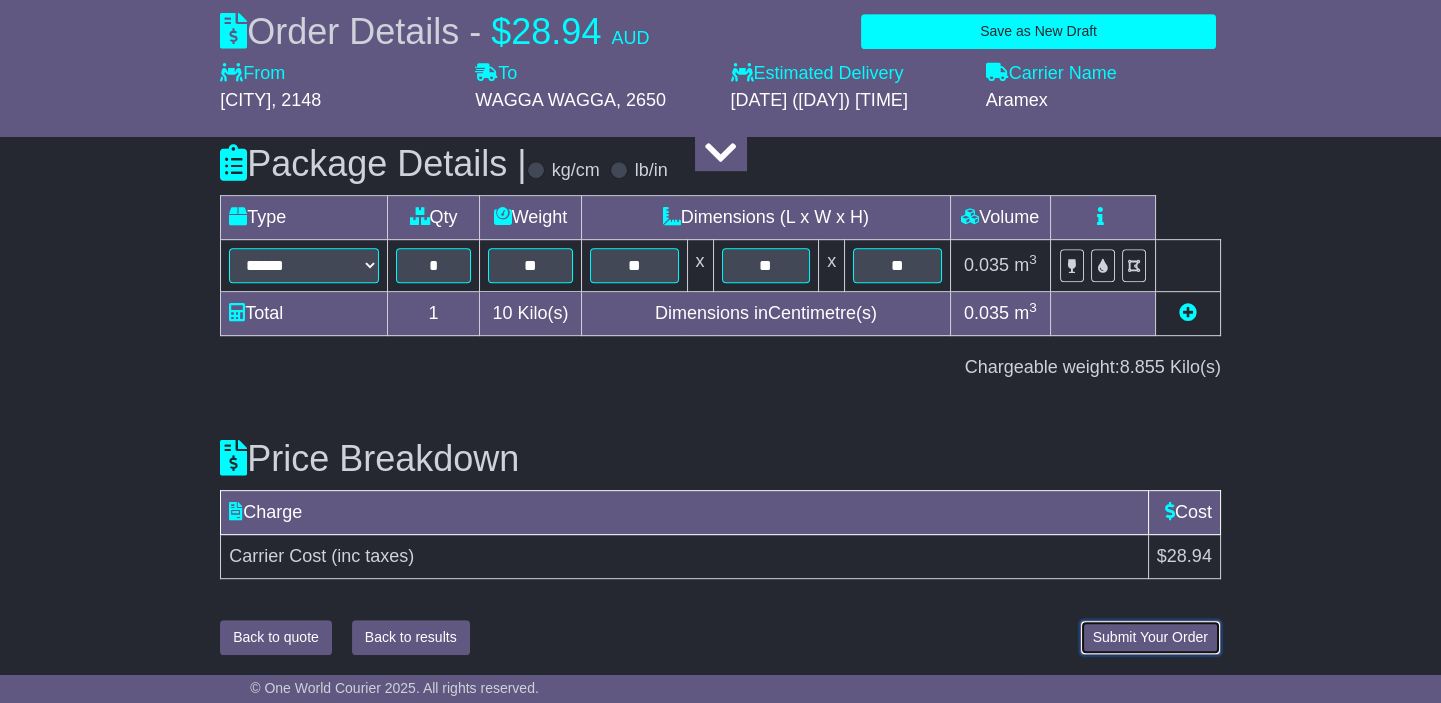 click on "Submit Your Order" at bounding box center [1150, 637] 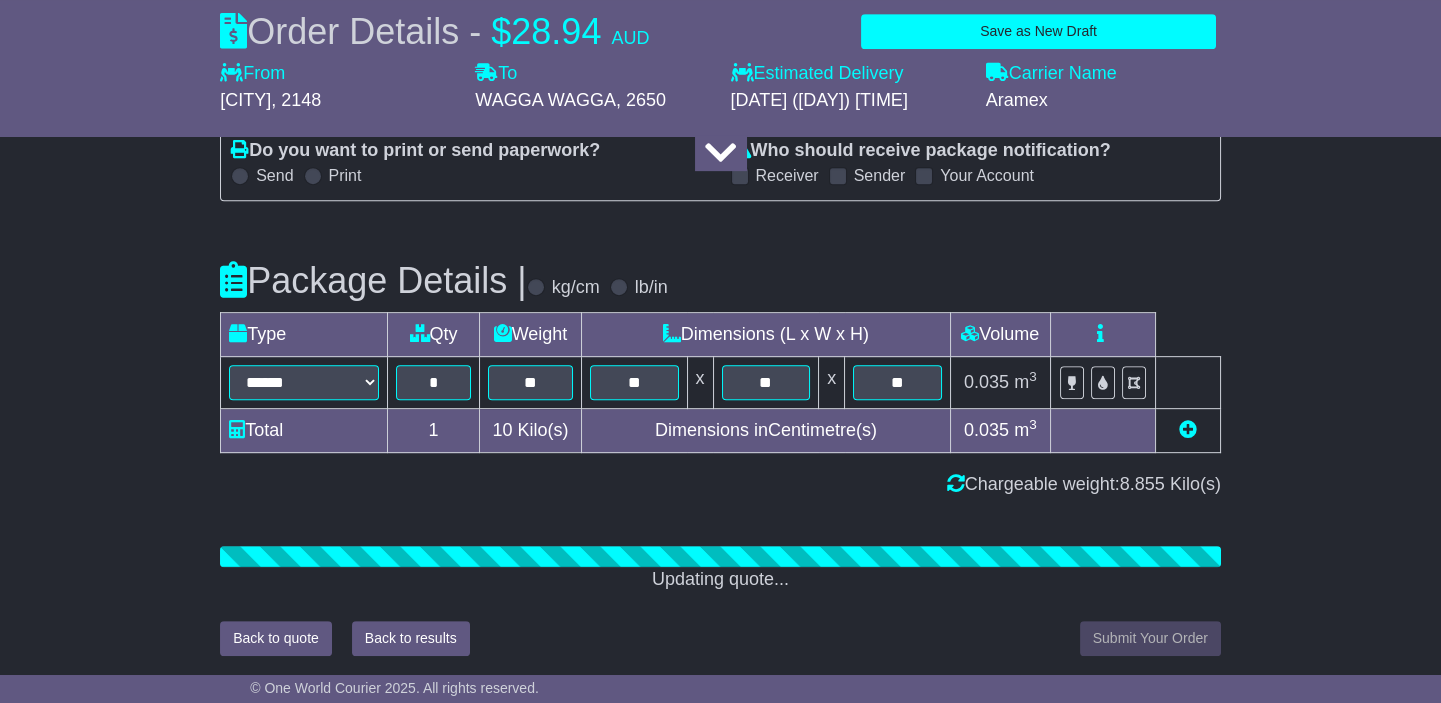 scroll, scrollTop: 2190, scrollLeft: 0, axis: vertical 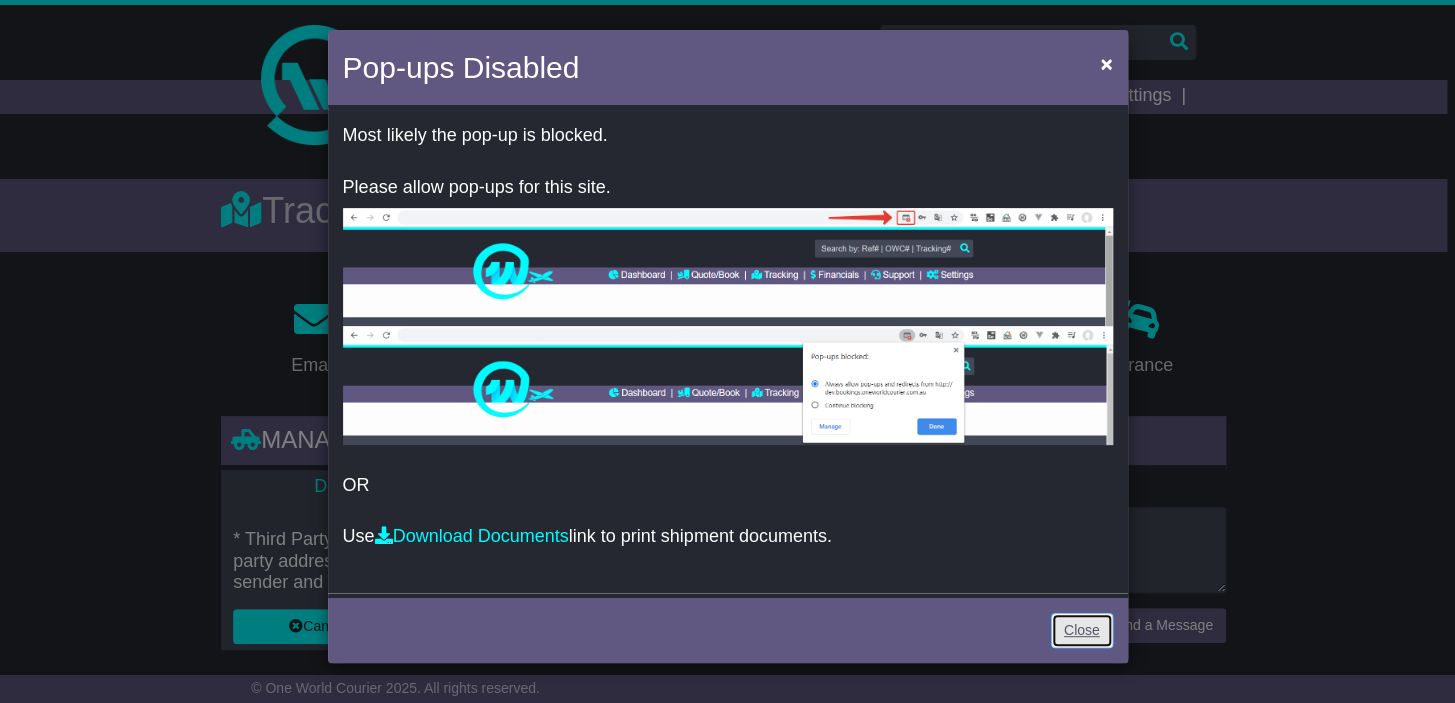 click on "Close" at bounding box center [1082, 630] 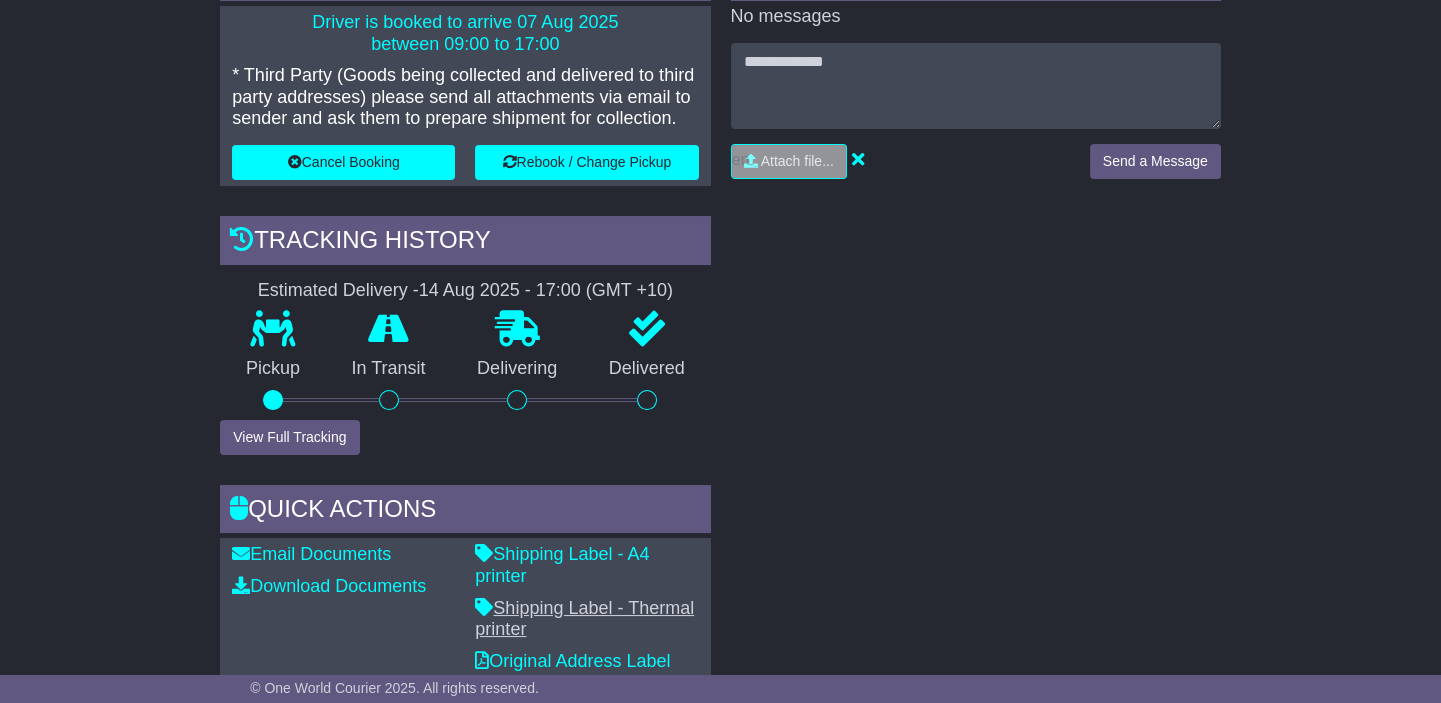 scroll, scrollTop: 545, scrollLeft: 0, axis: vertical 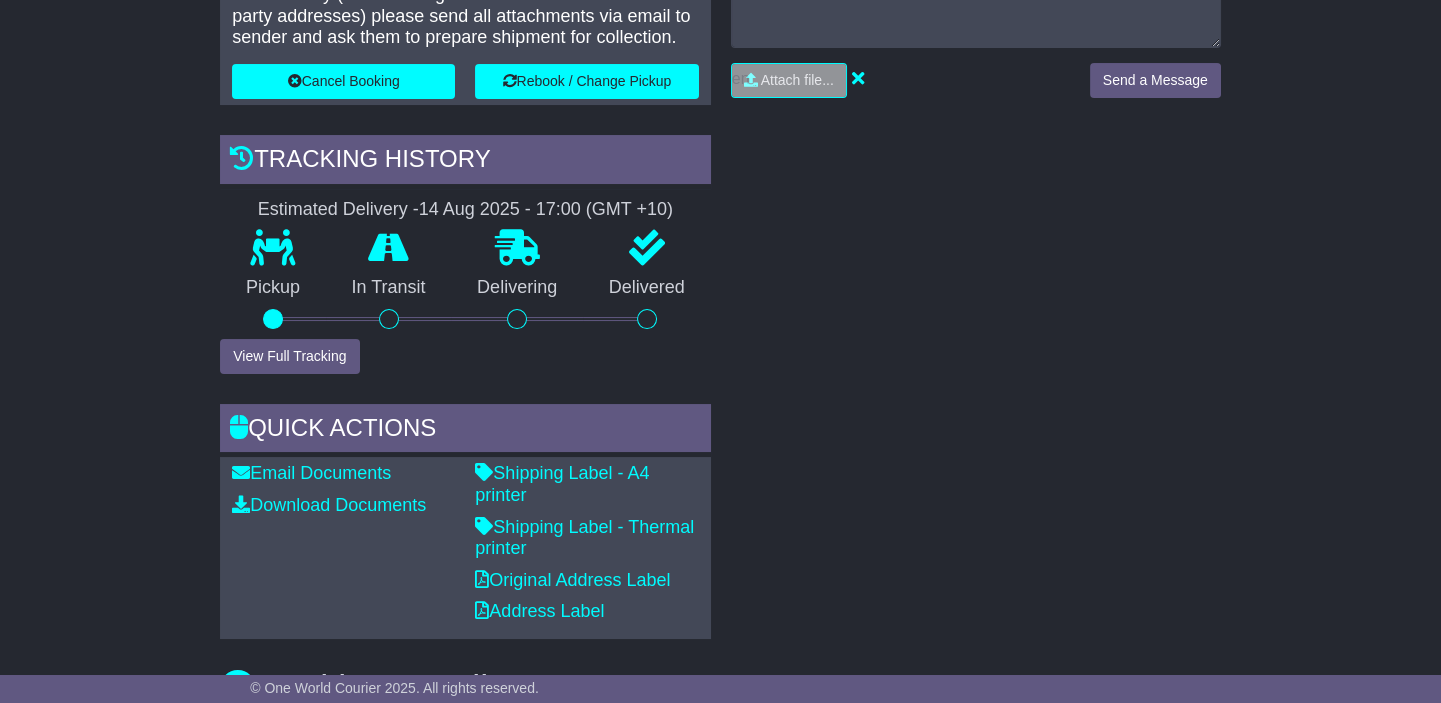 click on "Shipping Label - A4 printer
Shipping Label - Thermal printer
Original Address Label
Address Label" at bounding box center [586, 548] 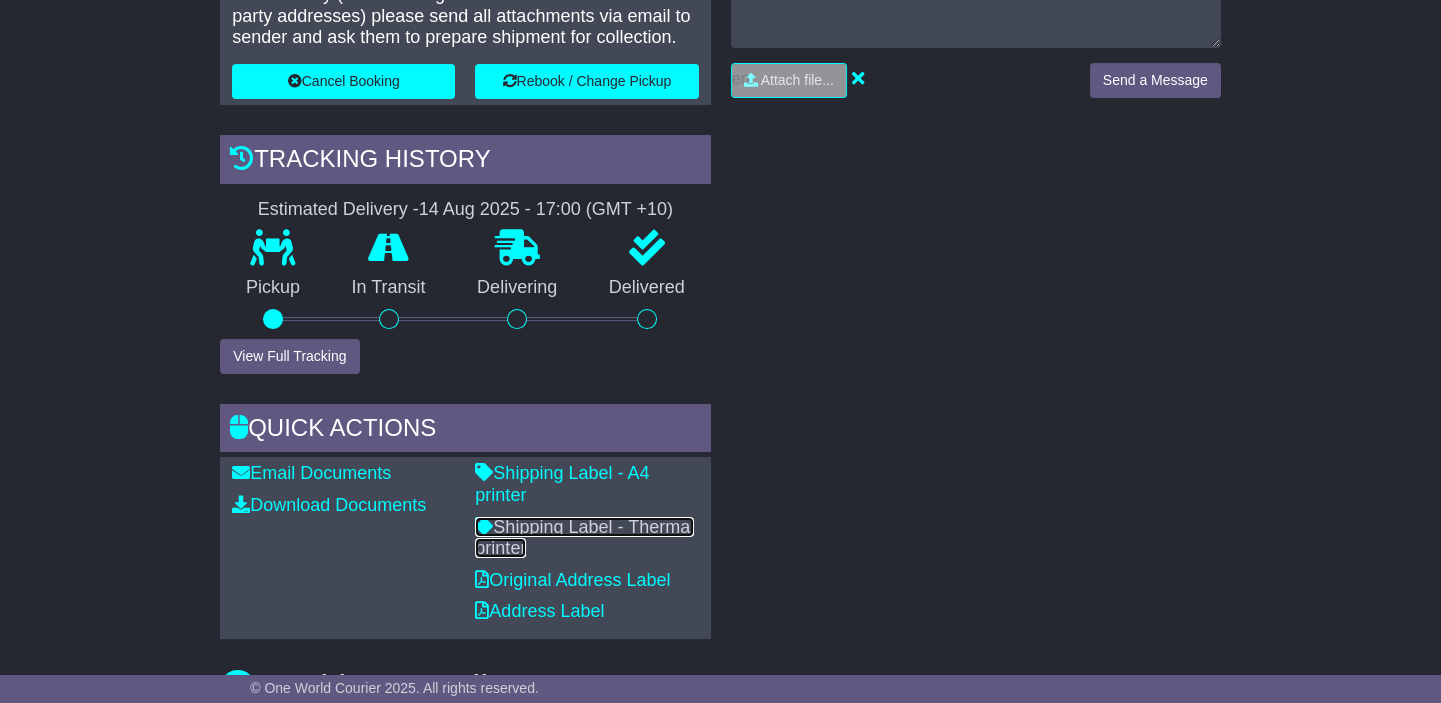 click on "Shipping Label - Thermal printer" at bounding box center [584, 538] 